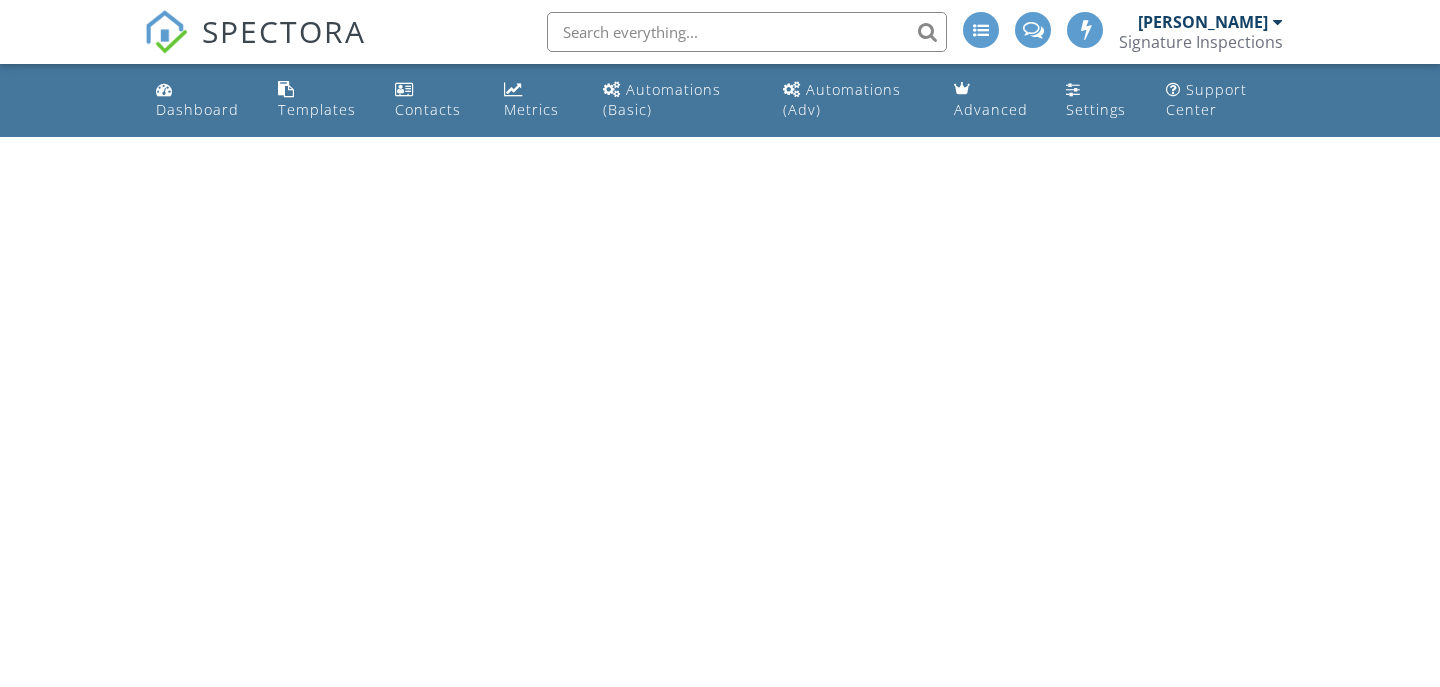 scroll, scrollTop: 0, scrollLeft: 0, axis: both 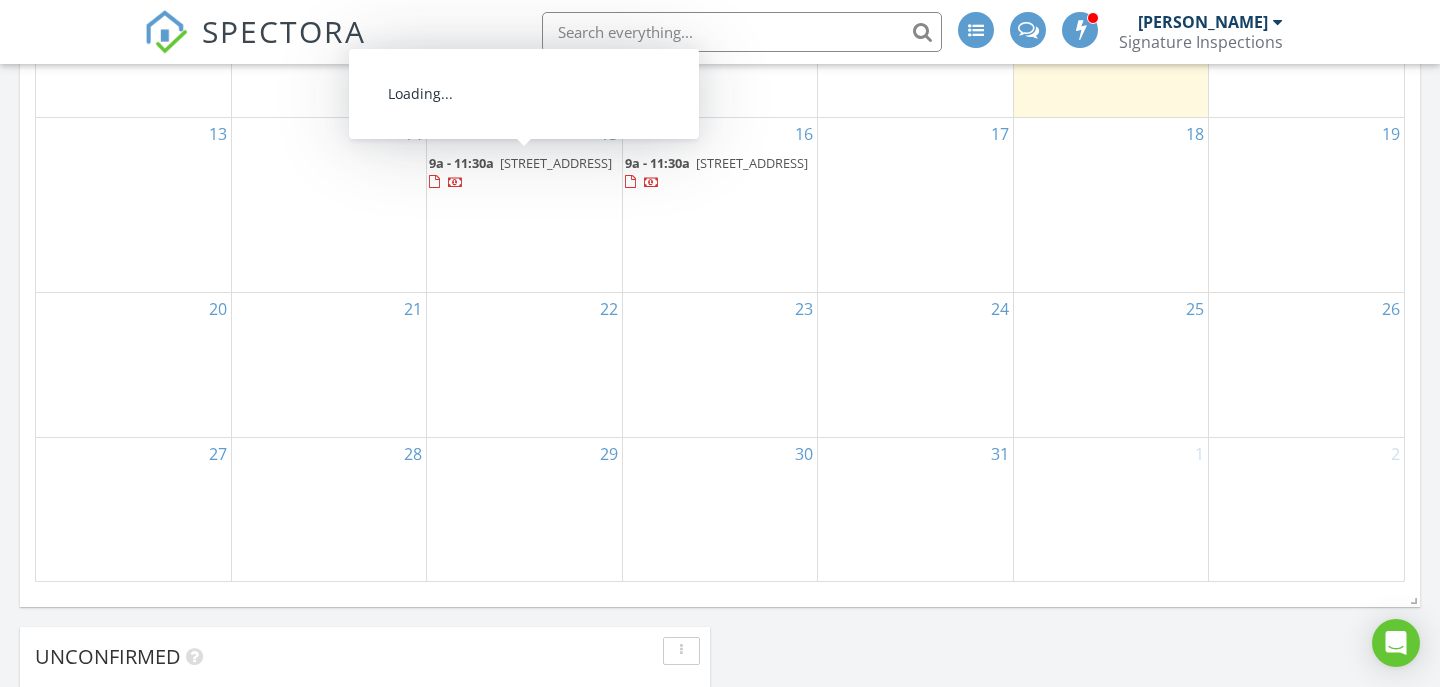 click on "[STREET_ADDRESS]" at bounding box center [556, 163] 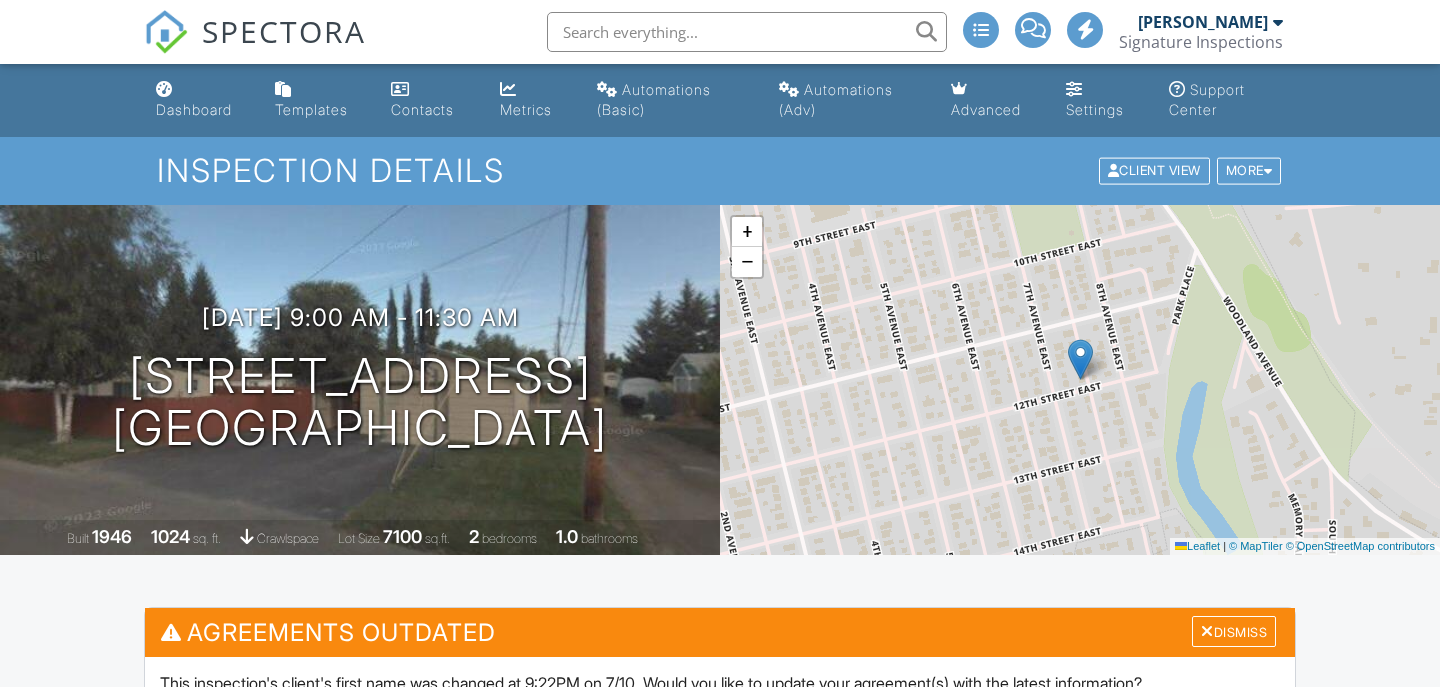 scroll, scrollTop: 711, scrollLeft: 0, axis: vertical 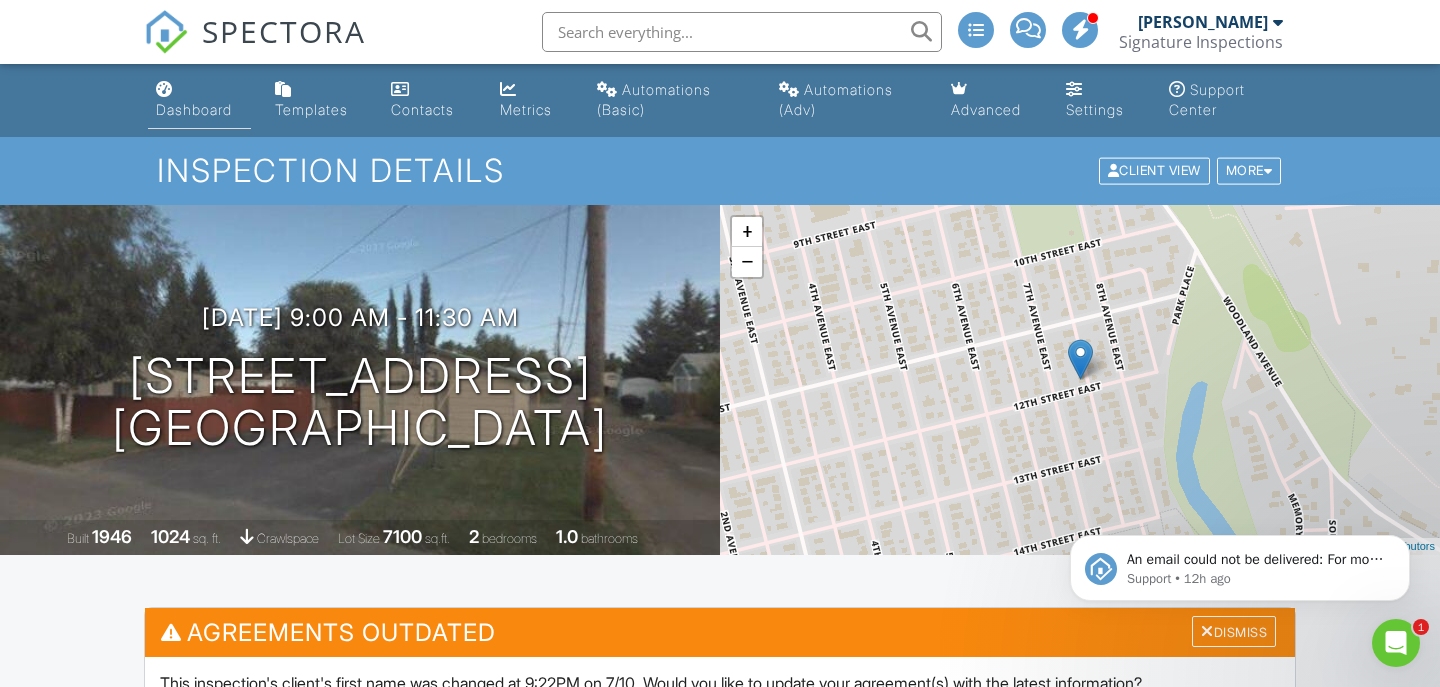 click at bounding box center [164, 89] 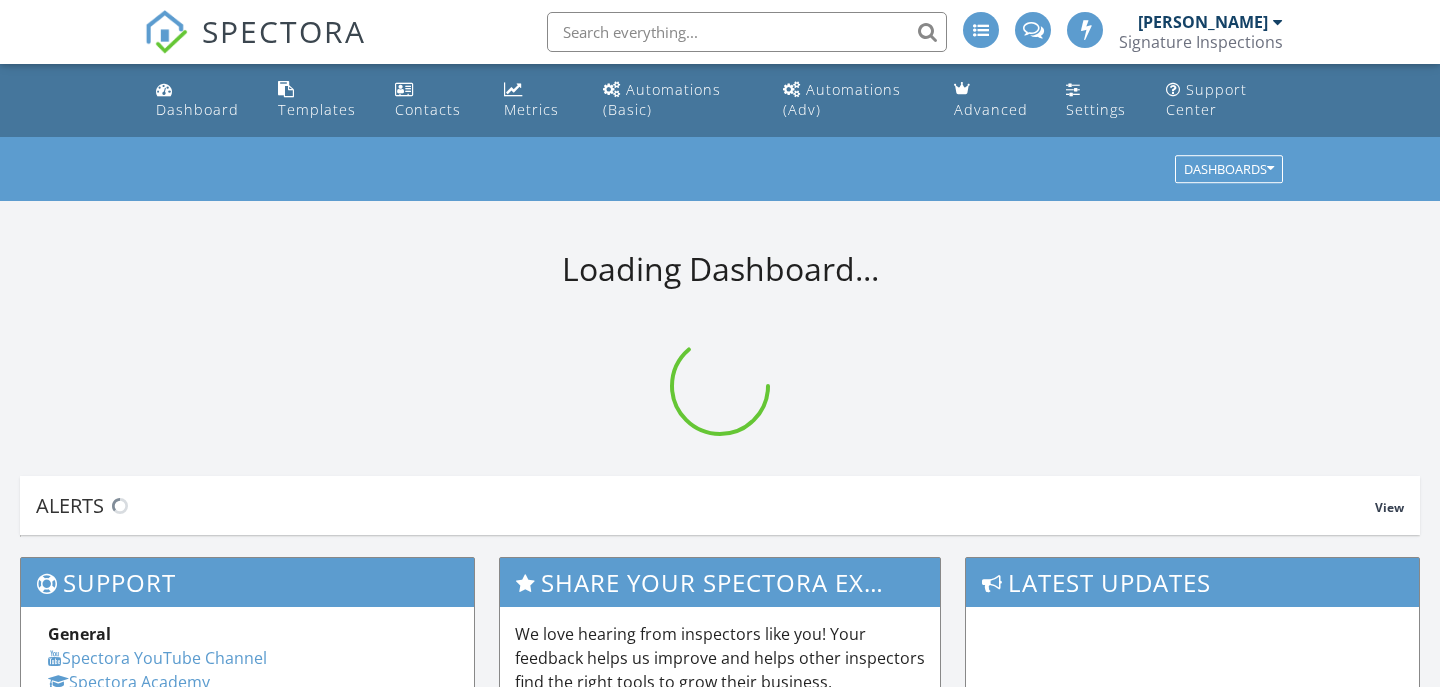 scroll, scrollTop: 0, scrollLeft: 0, axis: both 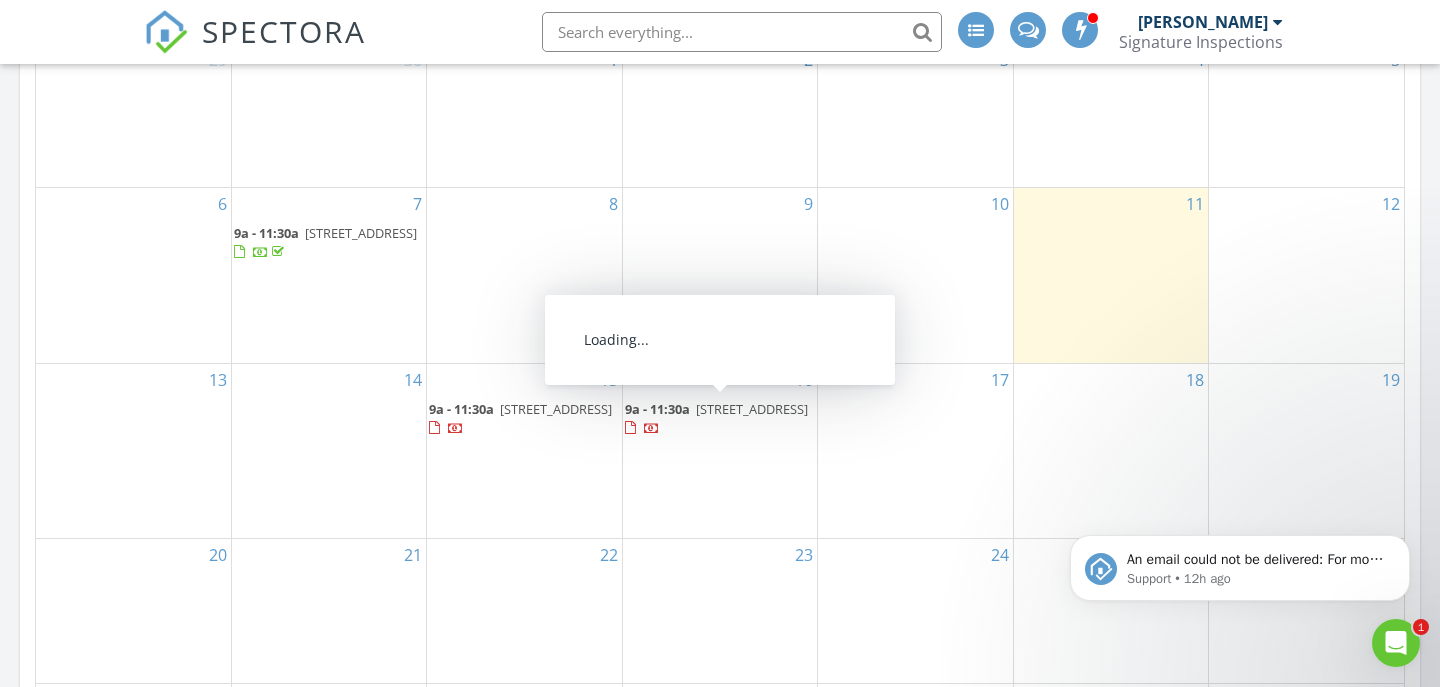 click on "9a - 11:30a" at bounding box center [657, 409] 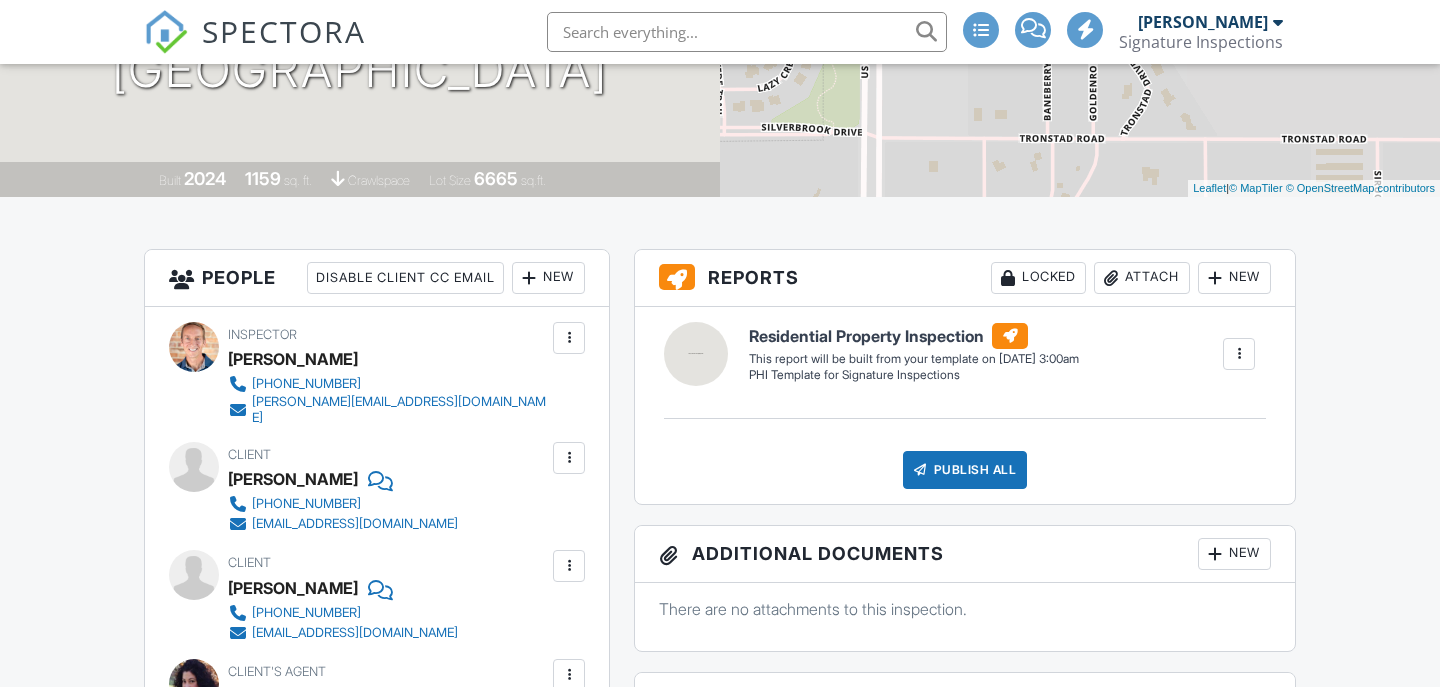 scroll, scrollTop: 0, scrollLeft: 0, axis: both 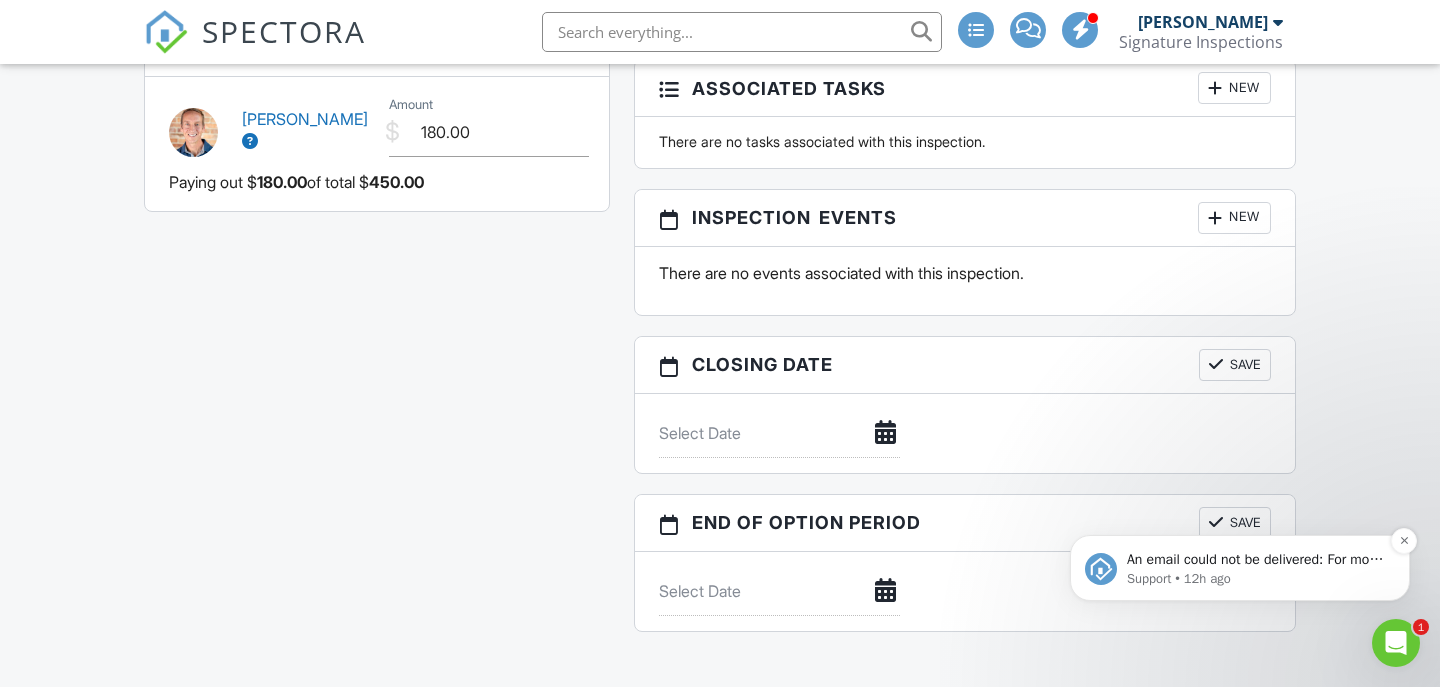 click on "Support • 12h ago" at bounding box center (1256, 579) 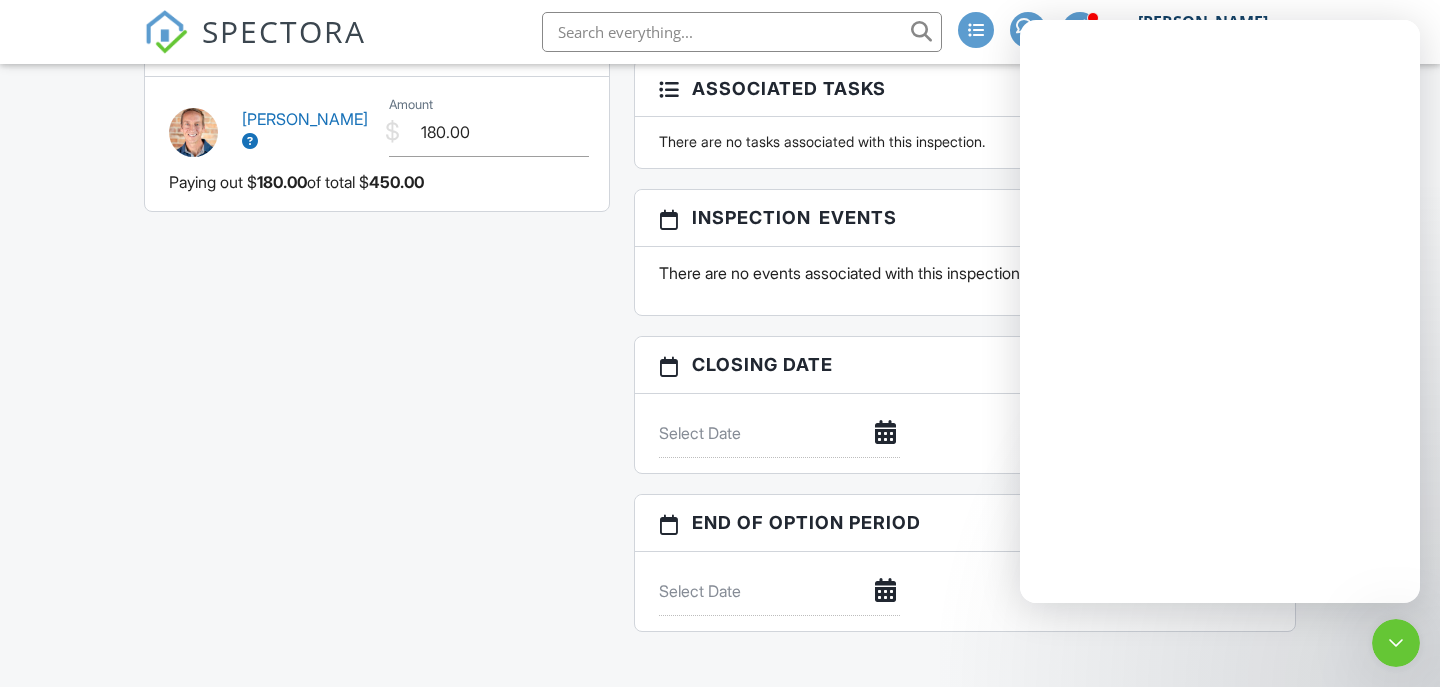 scroll, scrollTop: 0, scrollLeft: 0, axis: both 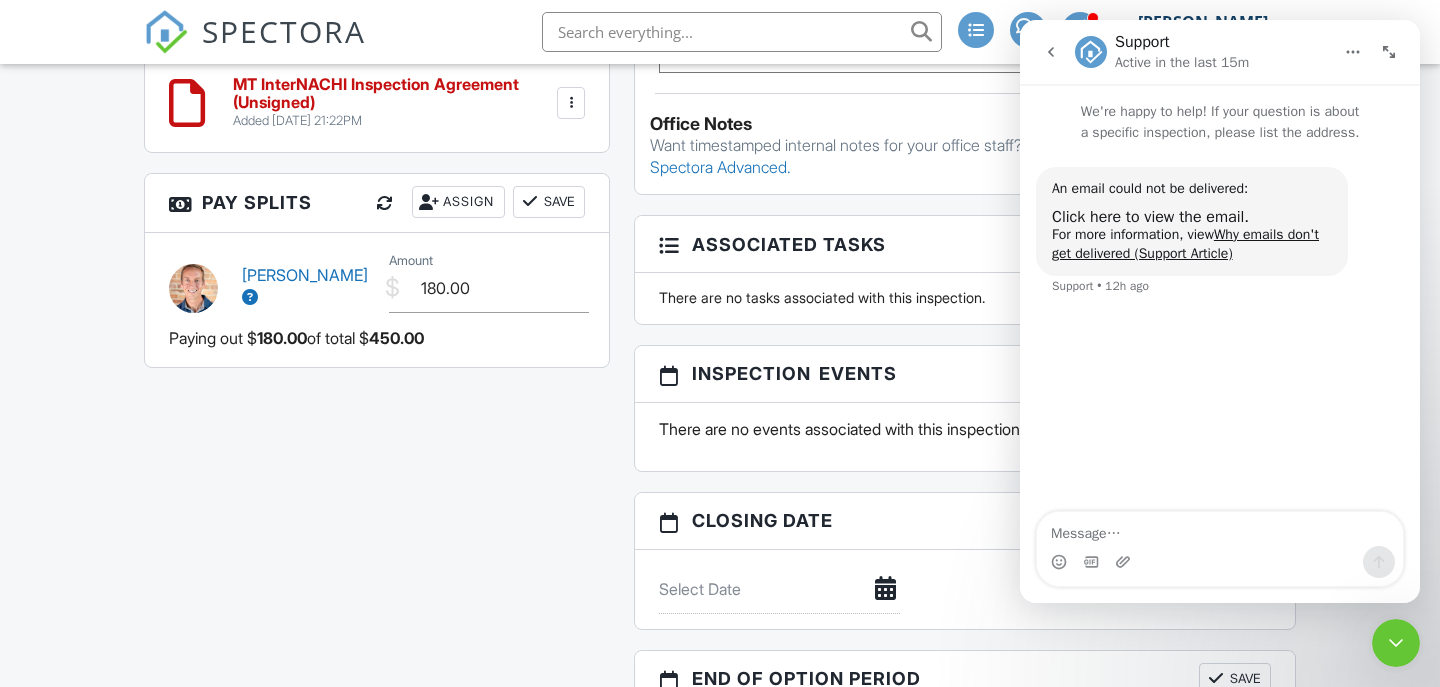 click 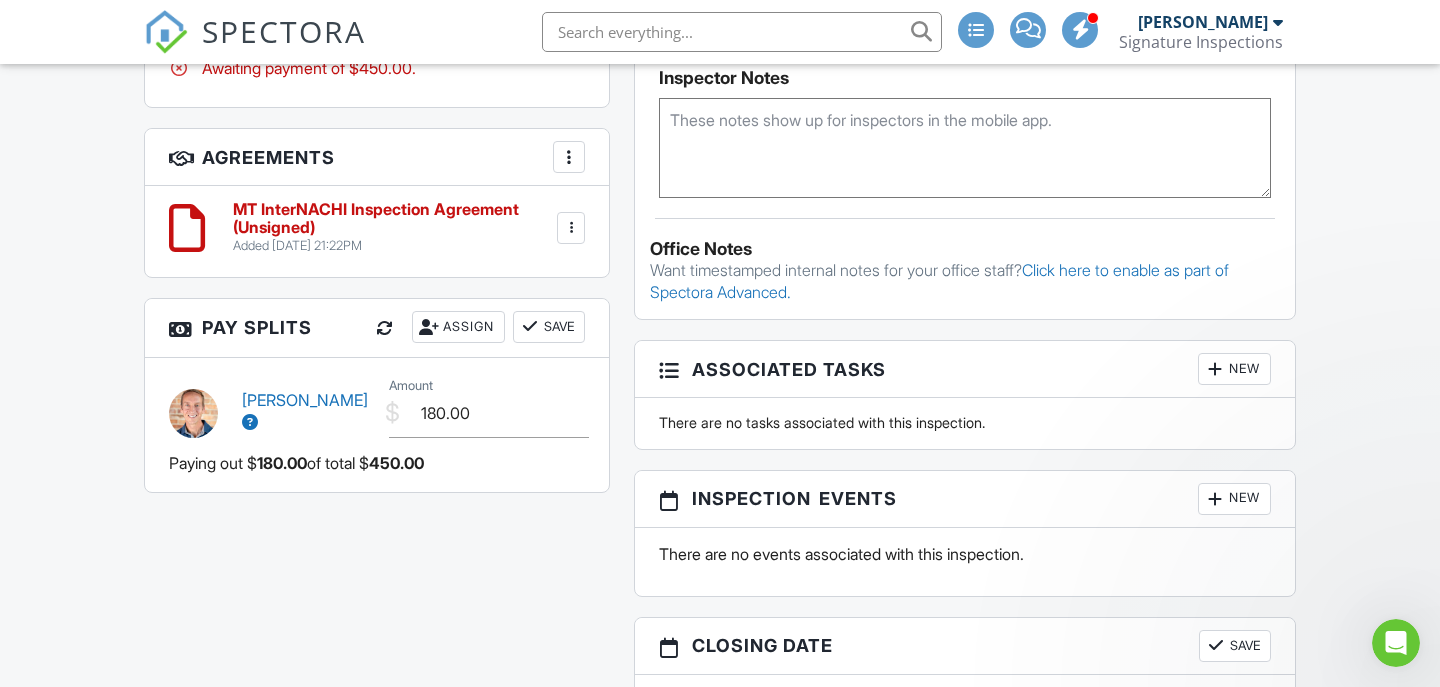 scroll, scrollTop: 0, scrollLeft: 0, axis: both 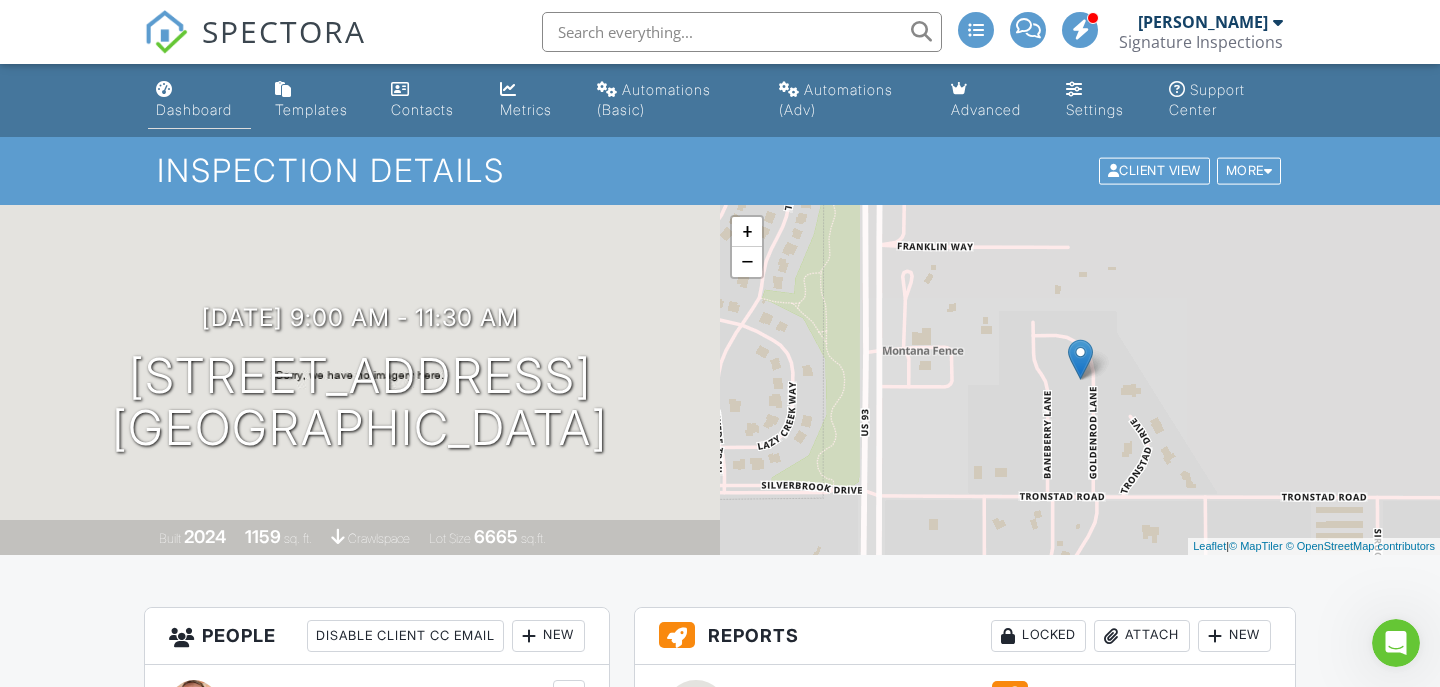click on "Dashboard" at bounding box center [199, 100] 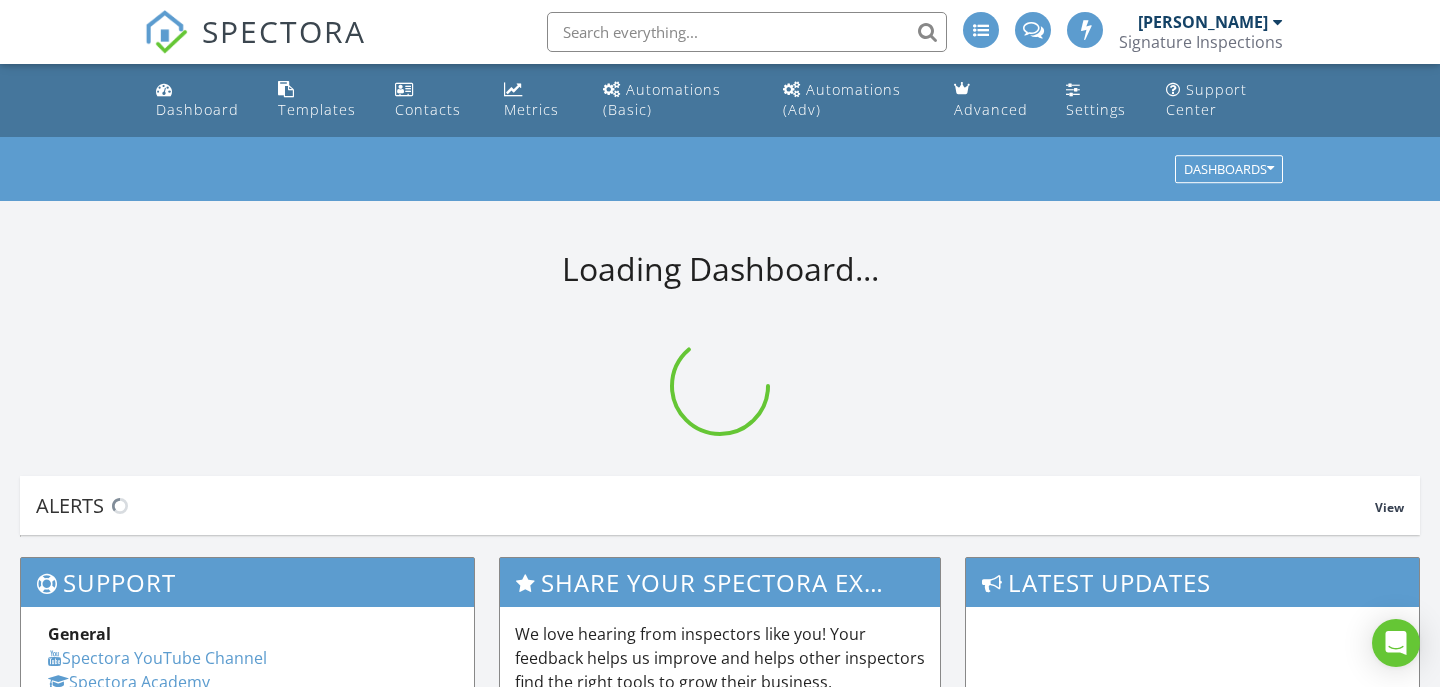 scroll, scrollTop: 0, scrollLeft: 0, axis: both 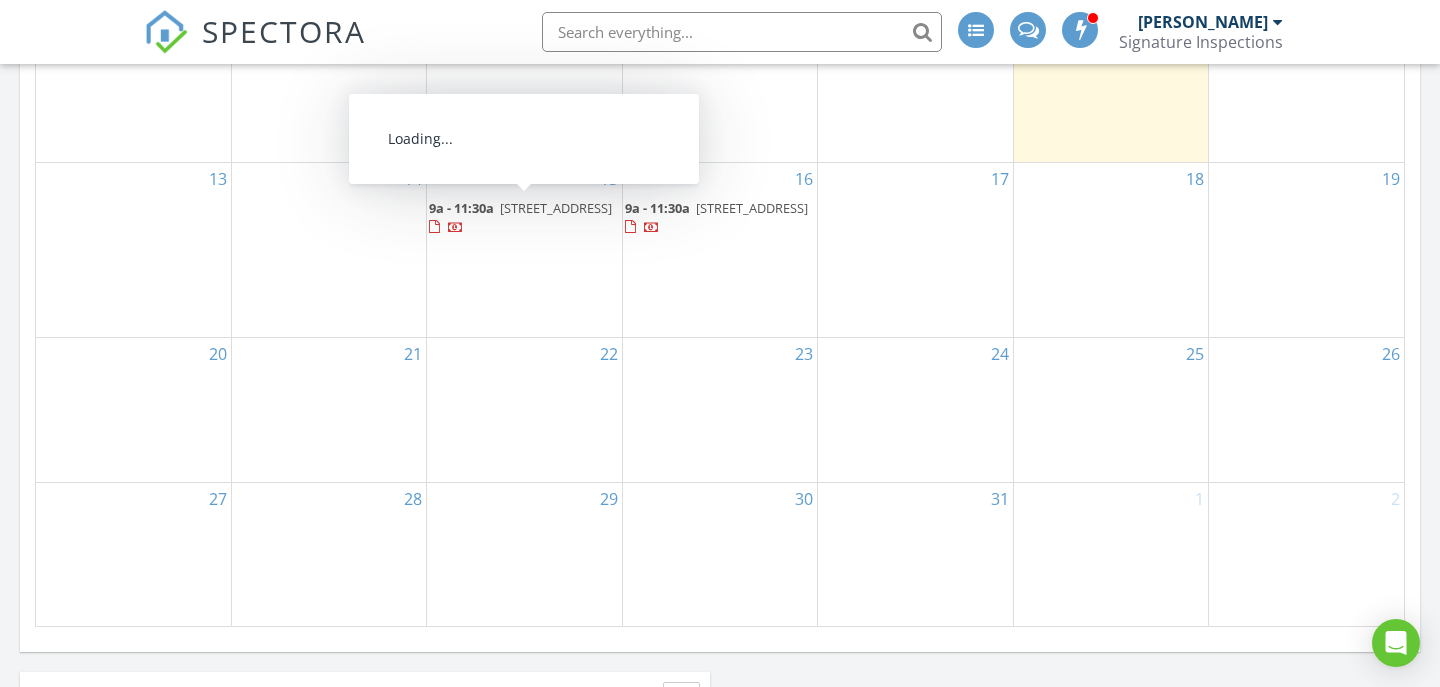 click on "1145 7th Ave E, Kalispell 59901" at bounding box center (556, 208) 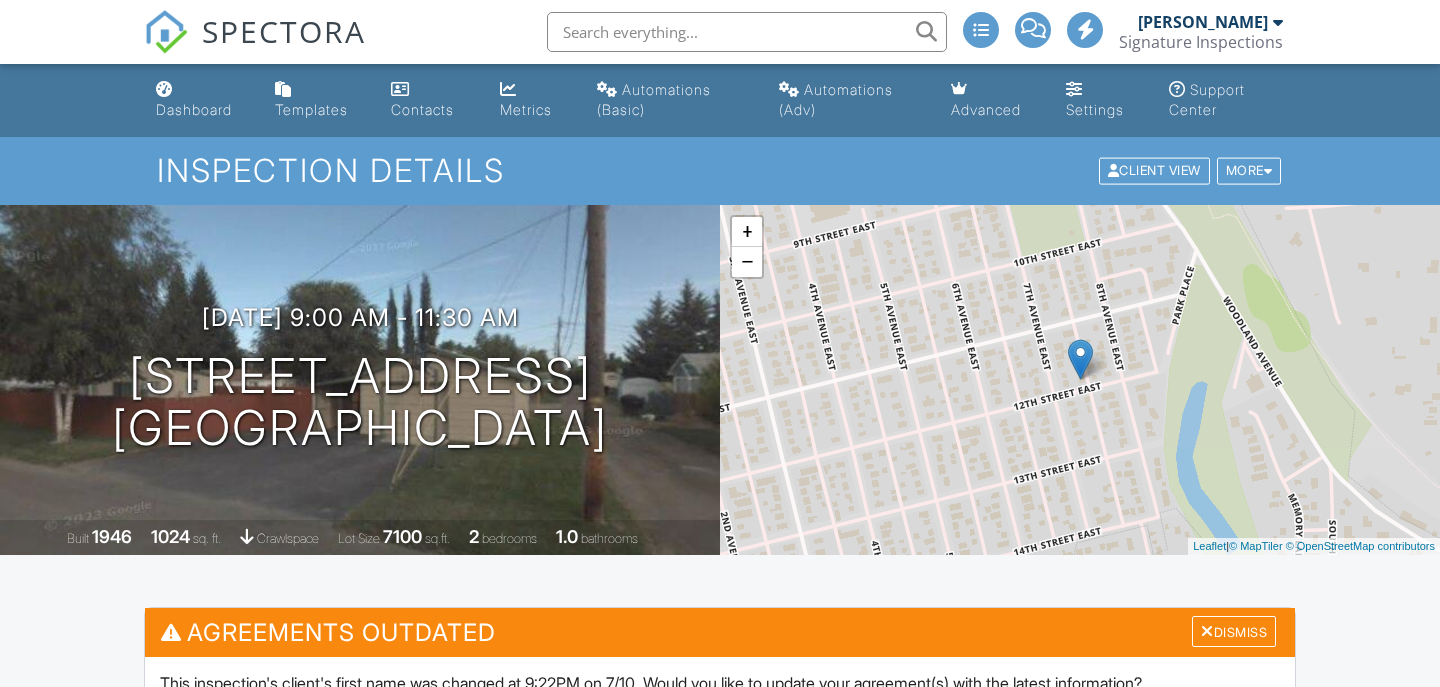 scroll, scrollTop: 0, scrollLeft: 0, axis: both 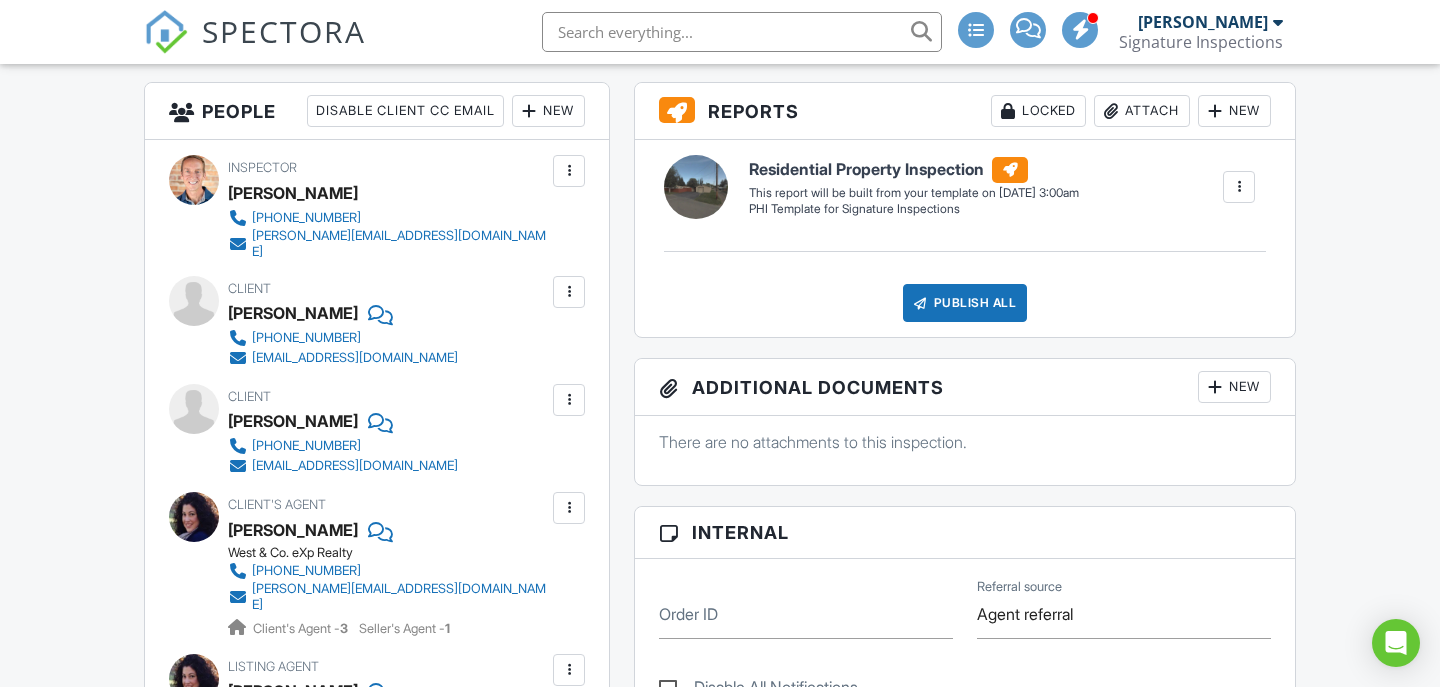 click at bounding box center (569, 400) 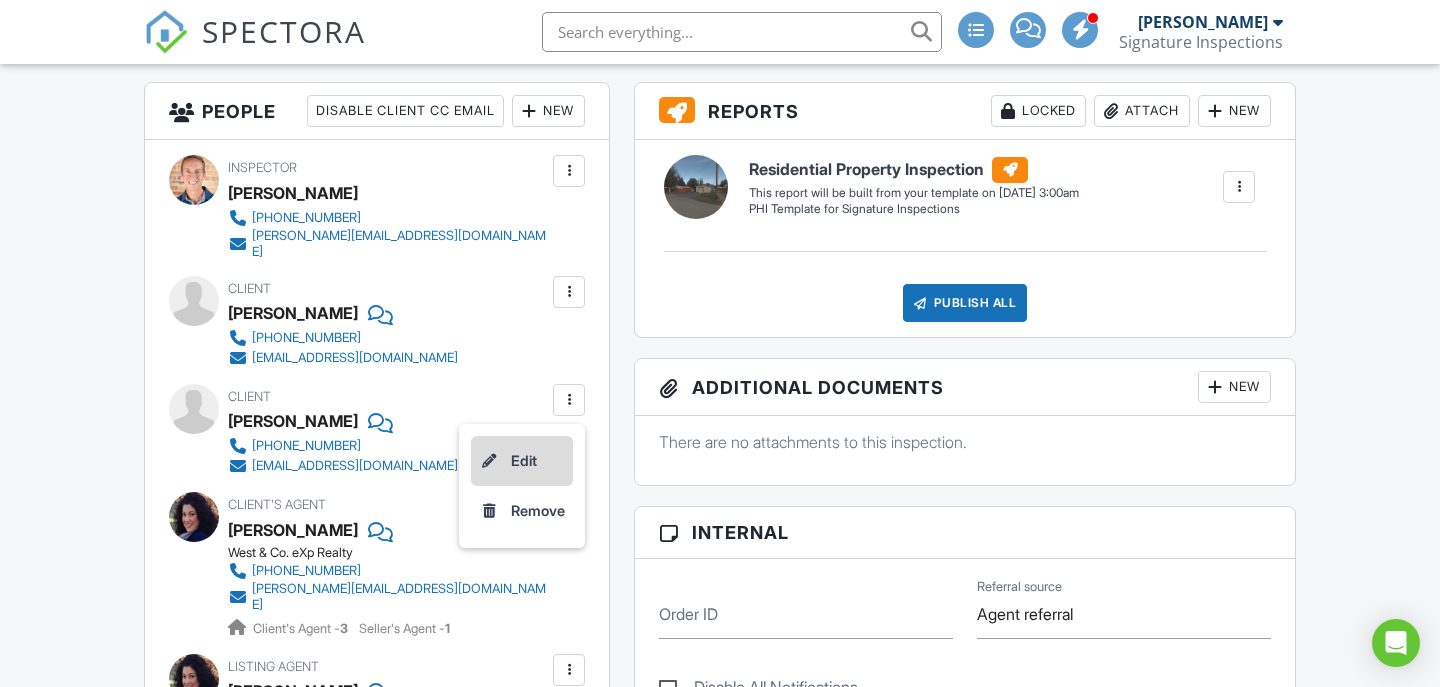 click on "Edit" at bounding box center (522, 461) 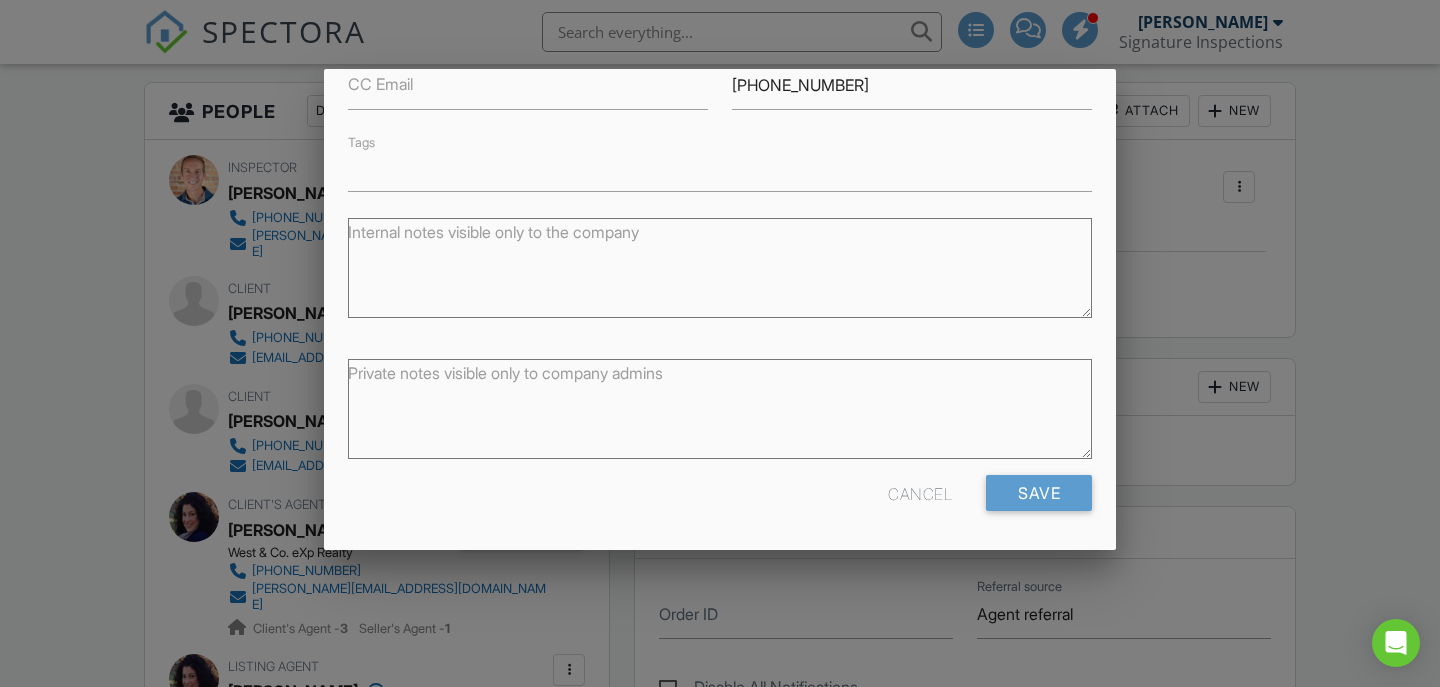 scroll, scrollTop: 319, scrollLeft: 0, axis: vertical 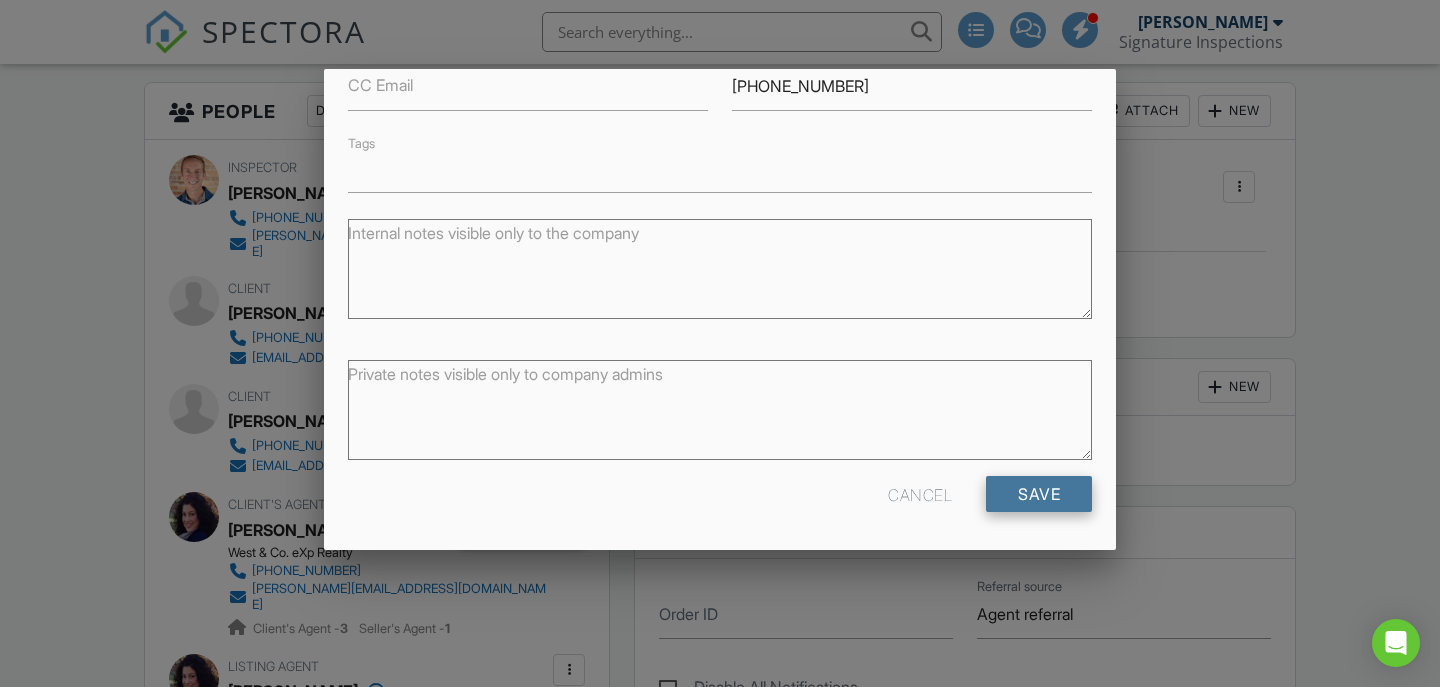 type on "[PERSON_NAME]" 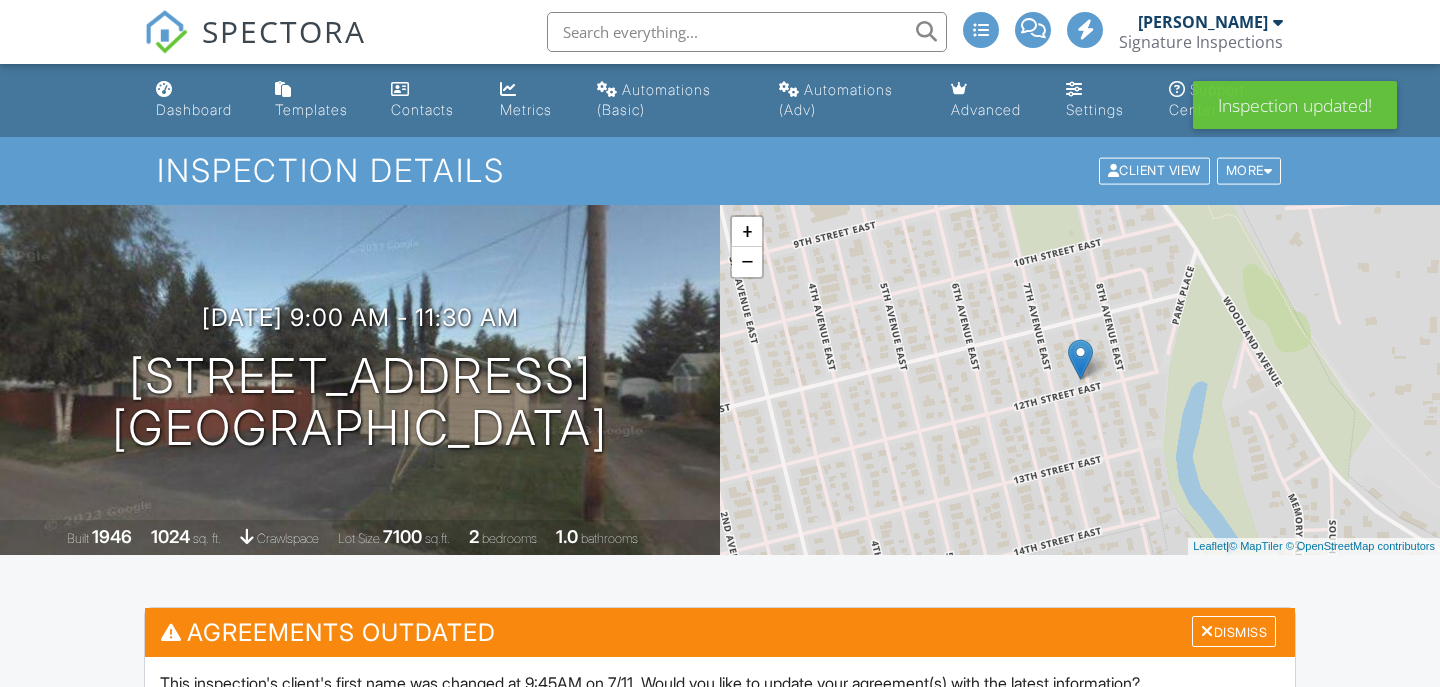 scroll, scrollTop: 374, scrollLeft: 0, axis: vertical 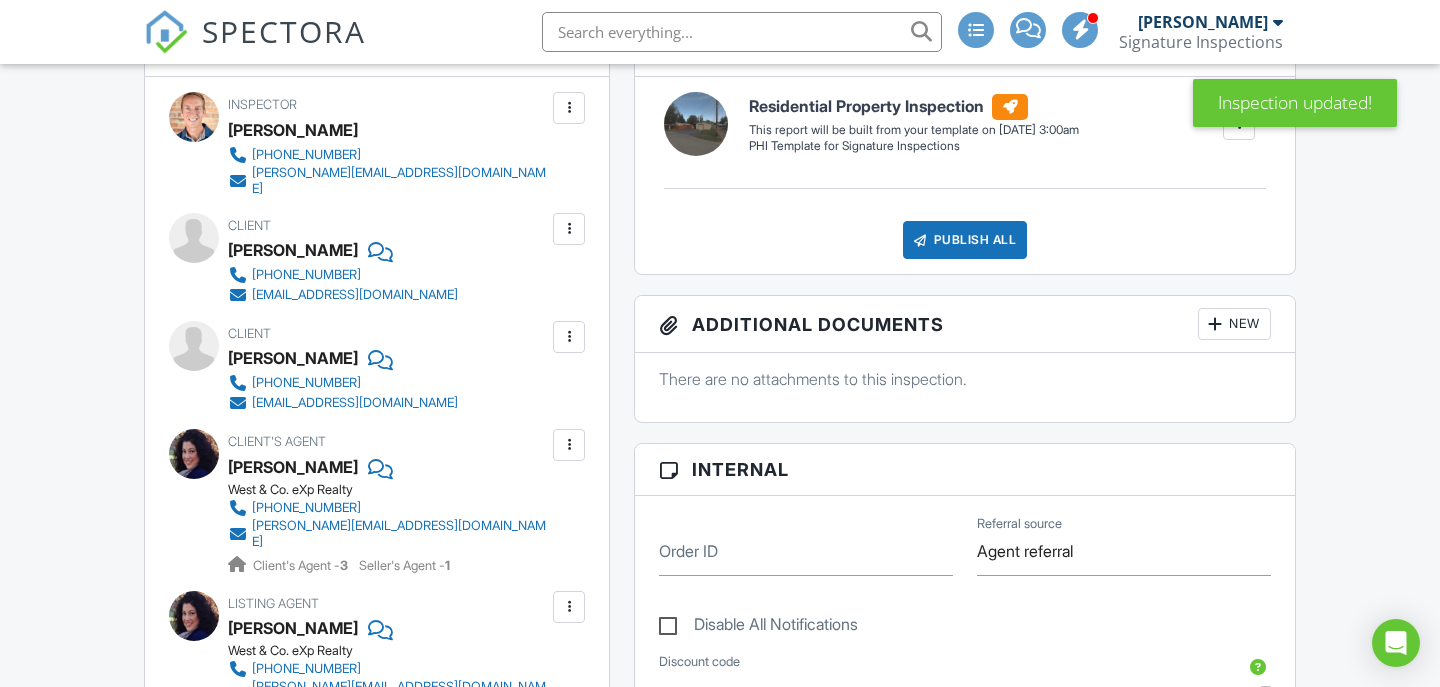 click at bounding box center (569, 337) 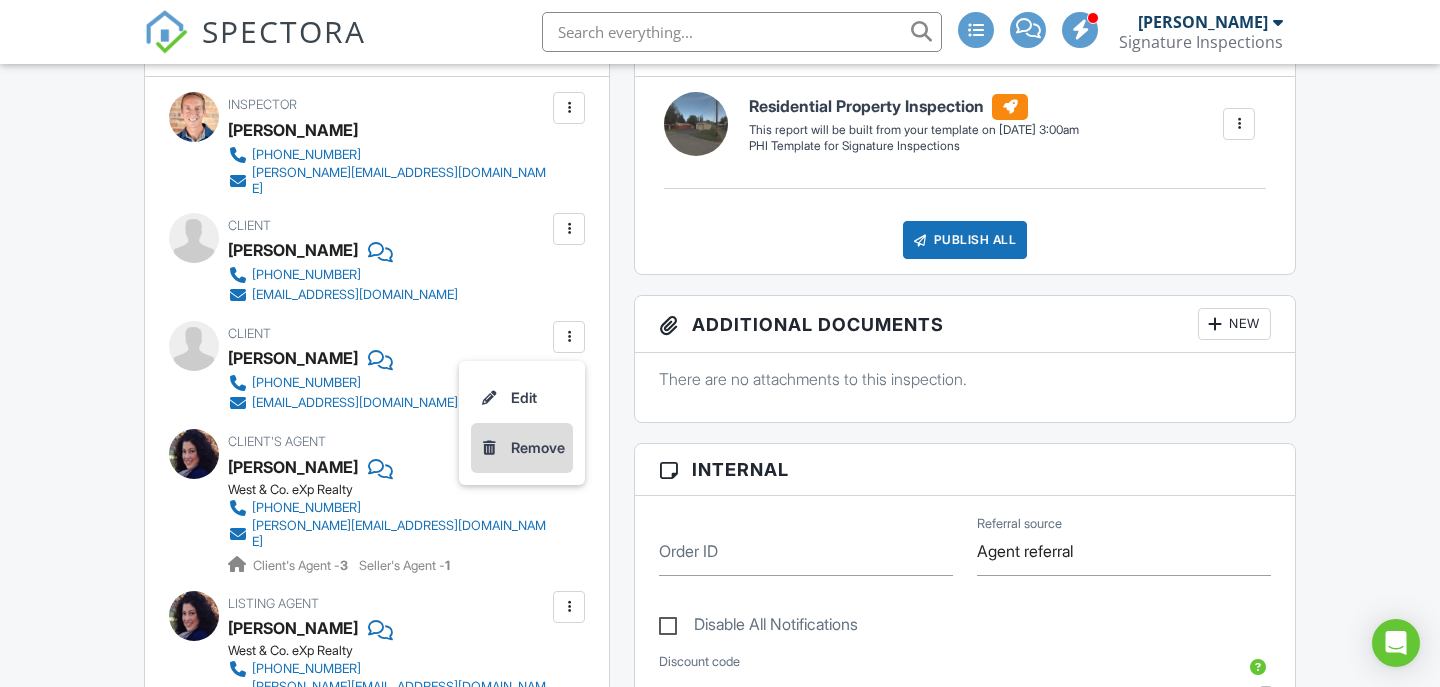 click on "Remove" at bounding box center (538, 448) 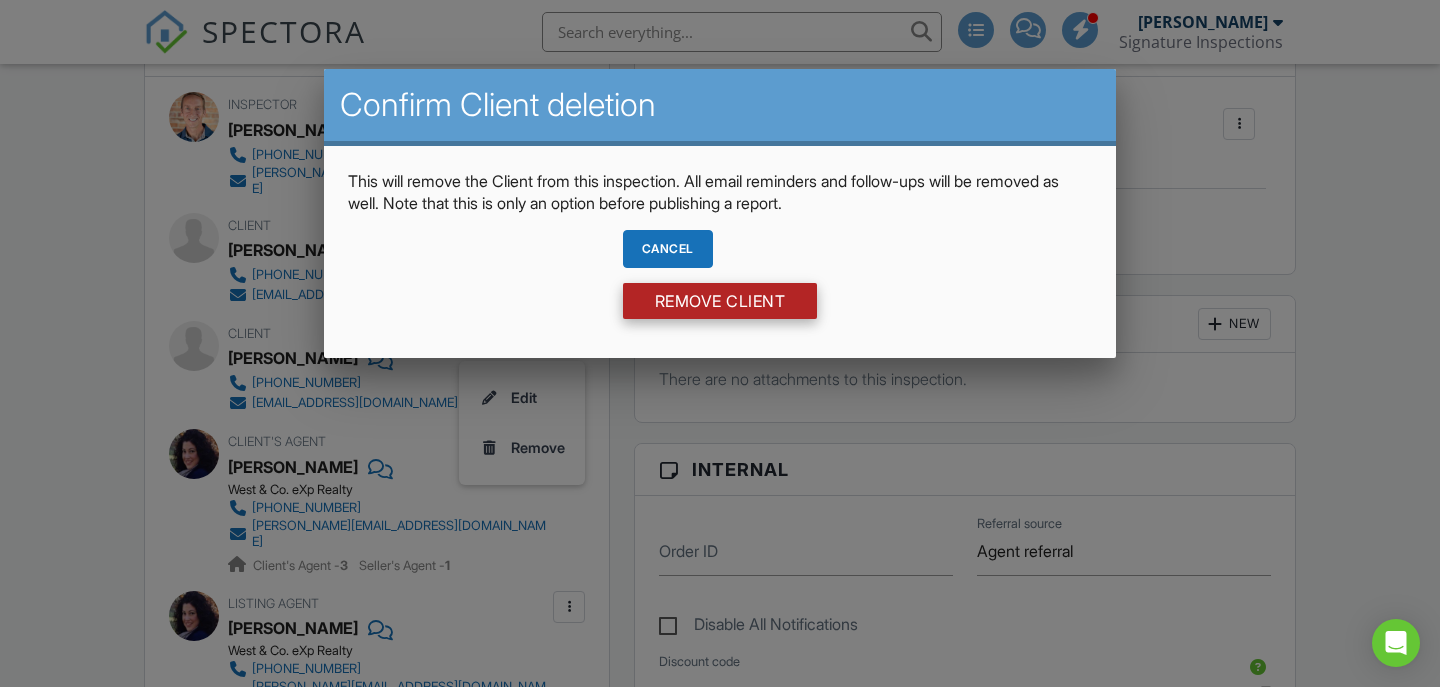 click on "Remove Client" at bounding box center [720, 301] 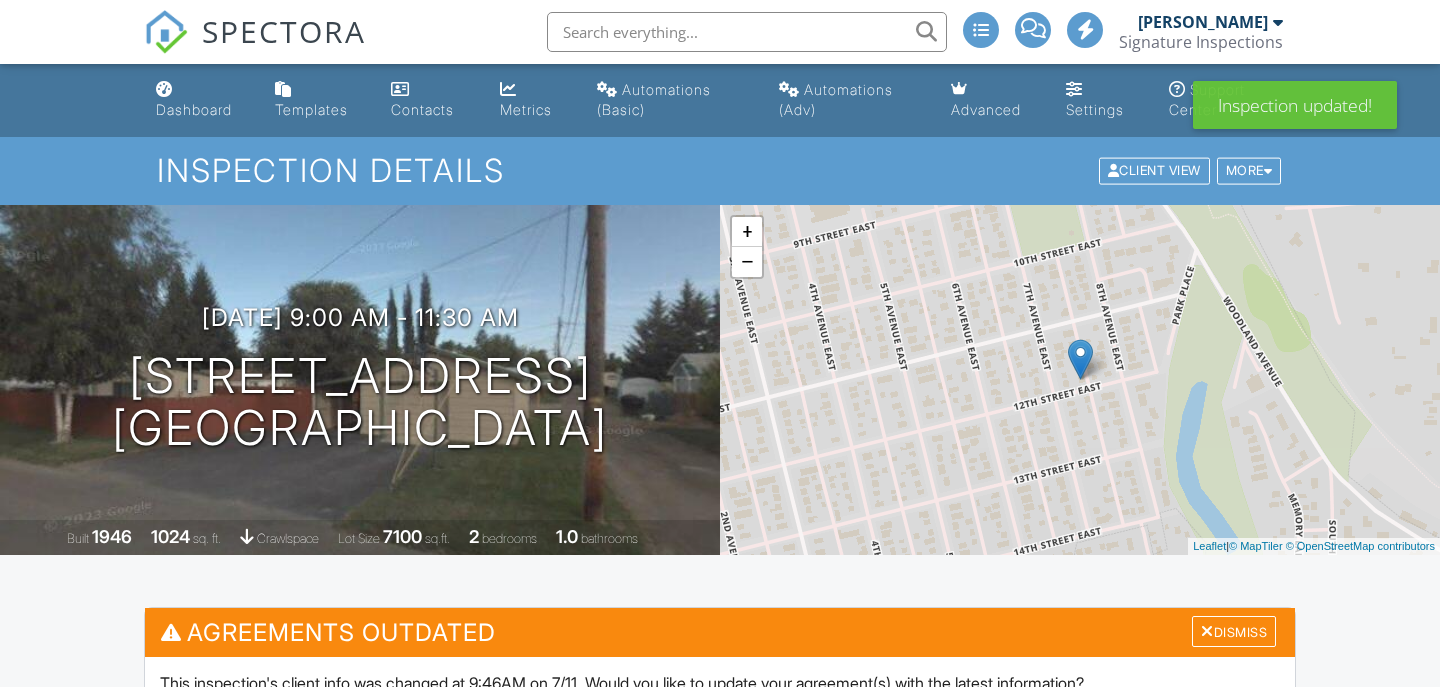 scroll, scrollTop: 574, scrollLeft: 0, axis: vertical 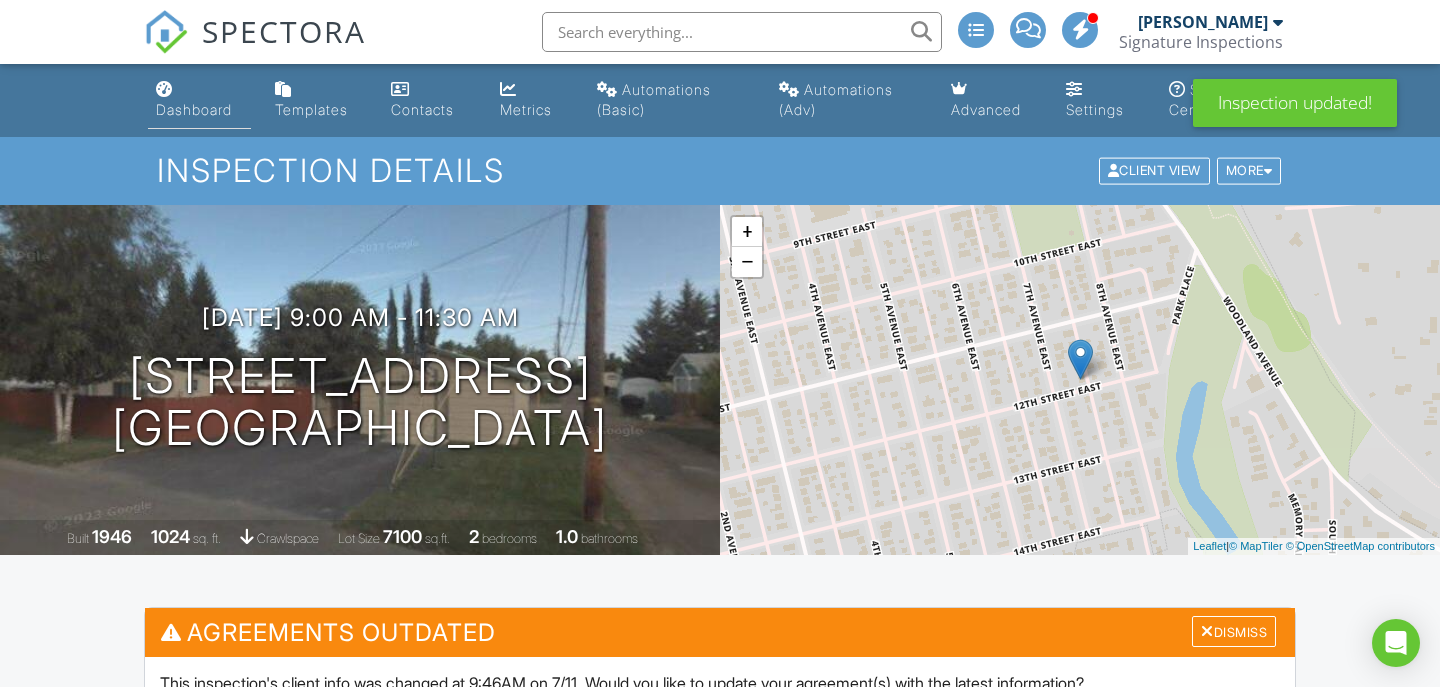 click on "Dashboard" at bounding box center [199, 100] 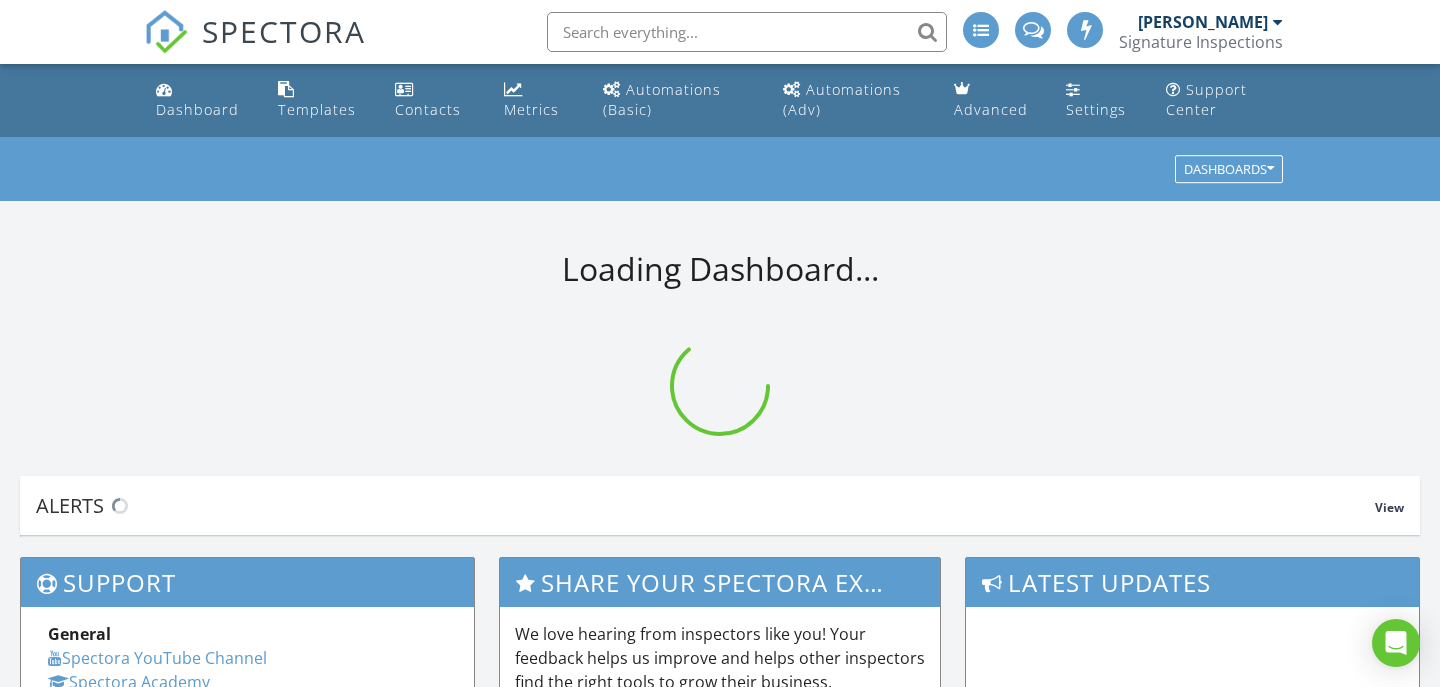 scroll, scrollTop: 0, scrollLeft: 0, axis: both 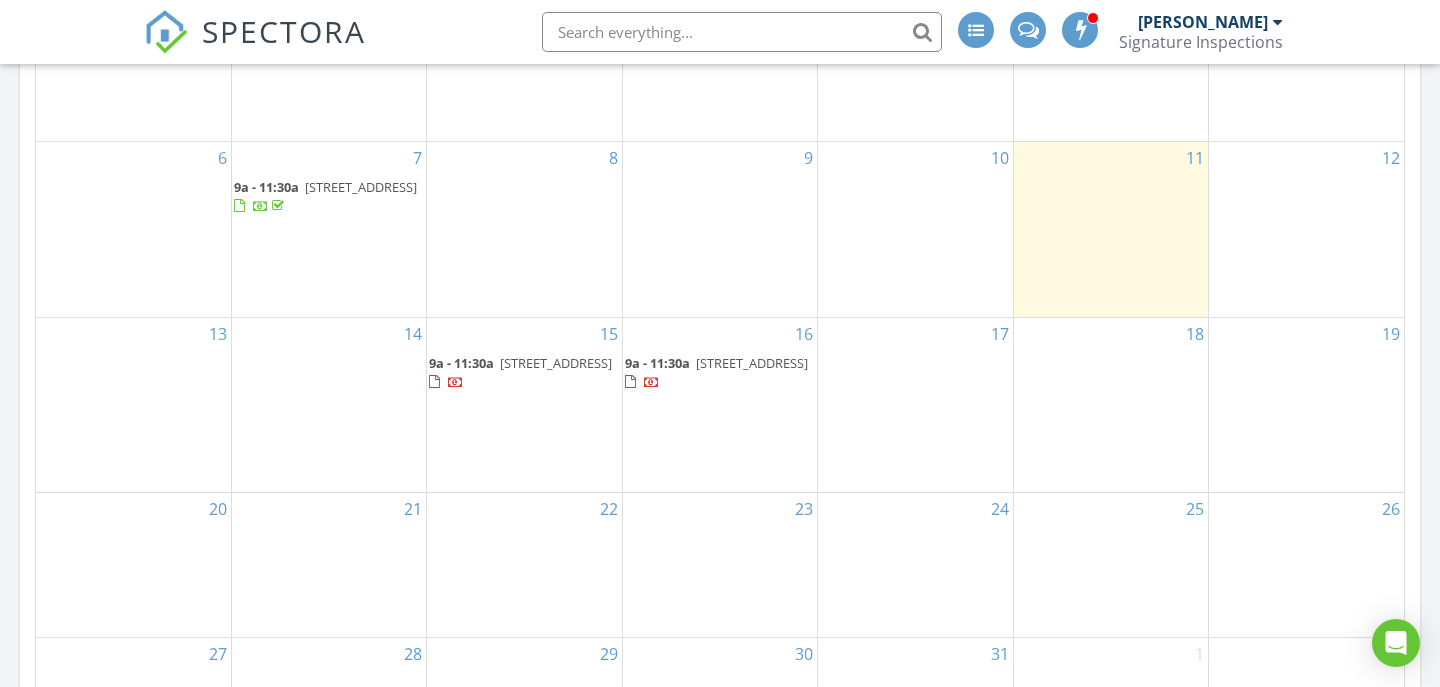 click on "[STREET_ADDRESS]" at bounding box center [752, 363] 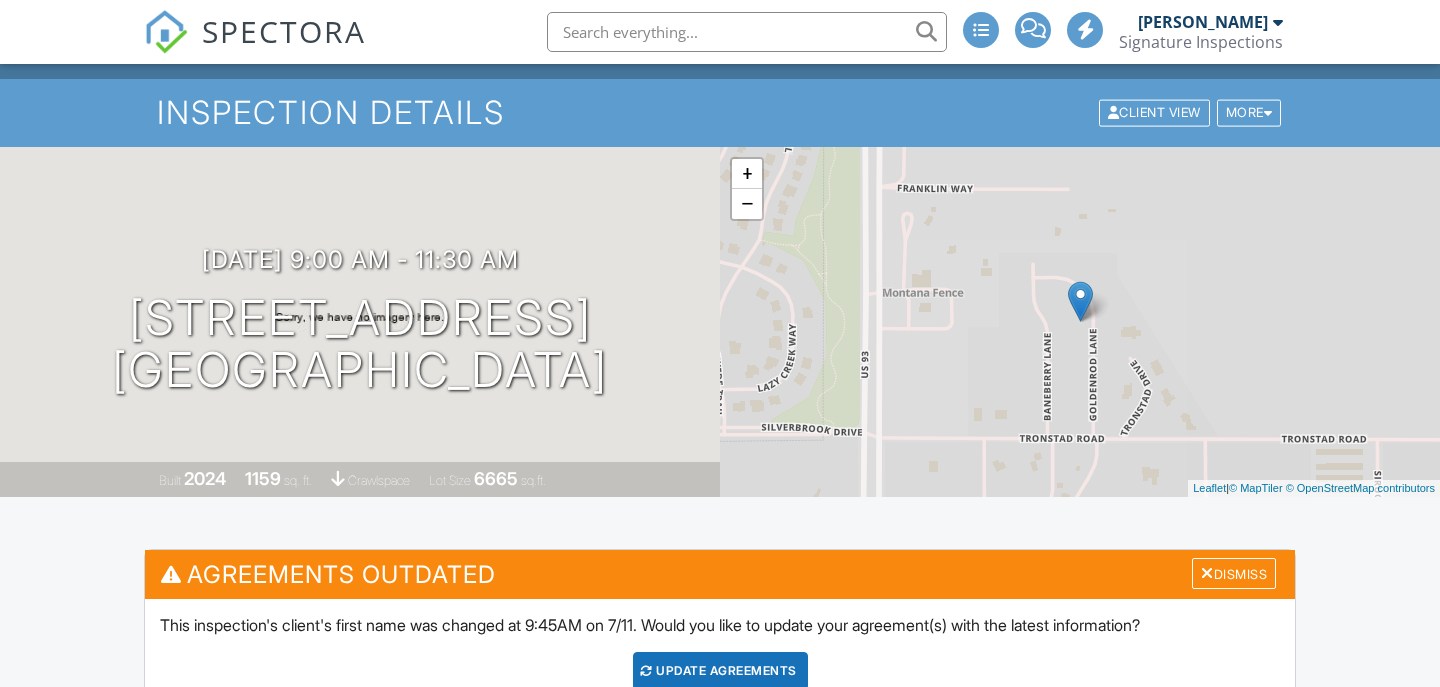 scroll, scrollTop: 0, scrollLeft: 0, axis: both 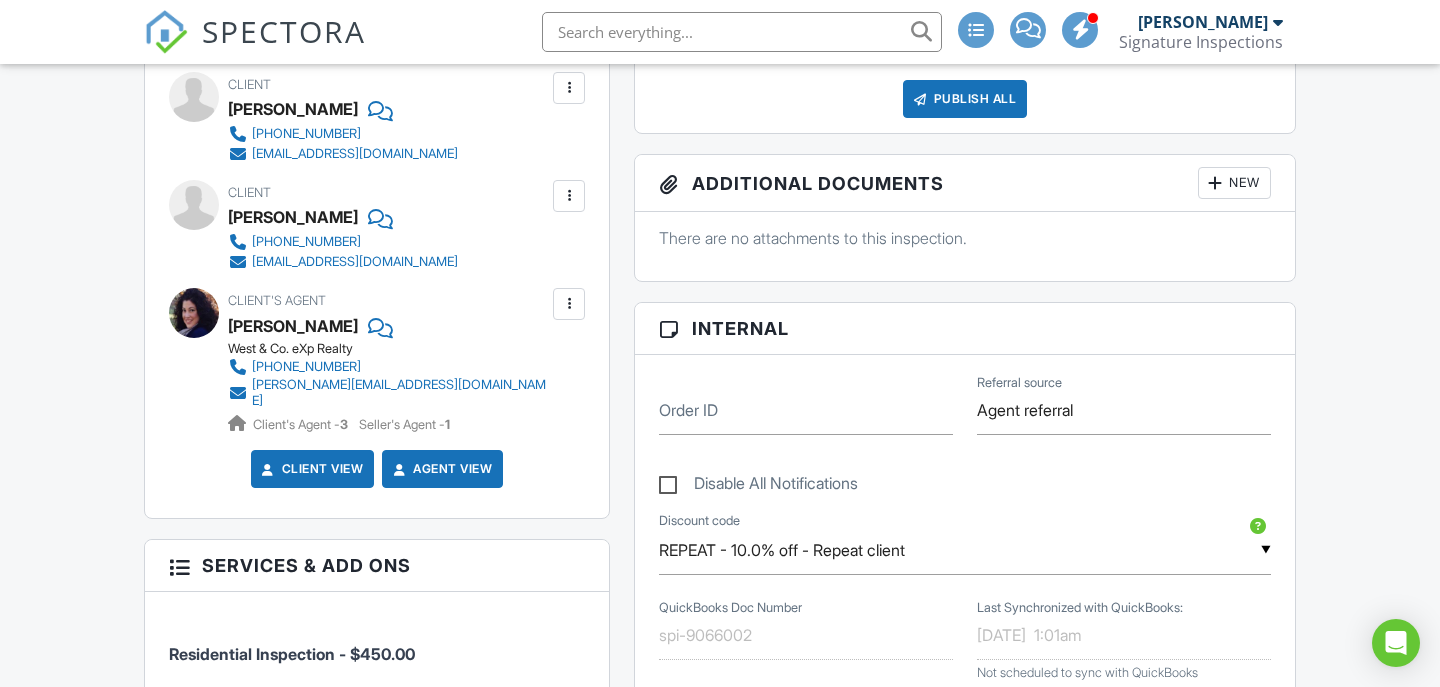 click at bounding box center [569, 196] 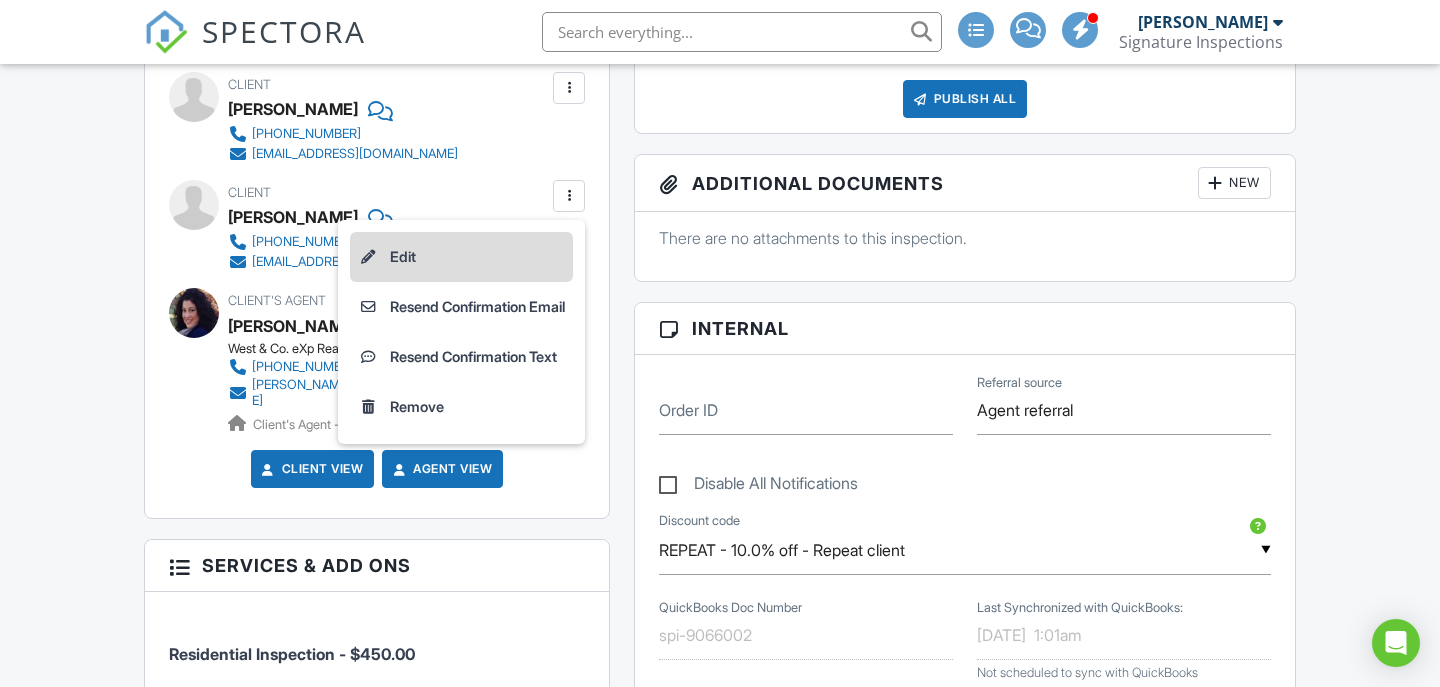 click on "Edit" at bounding box center [461, 257] 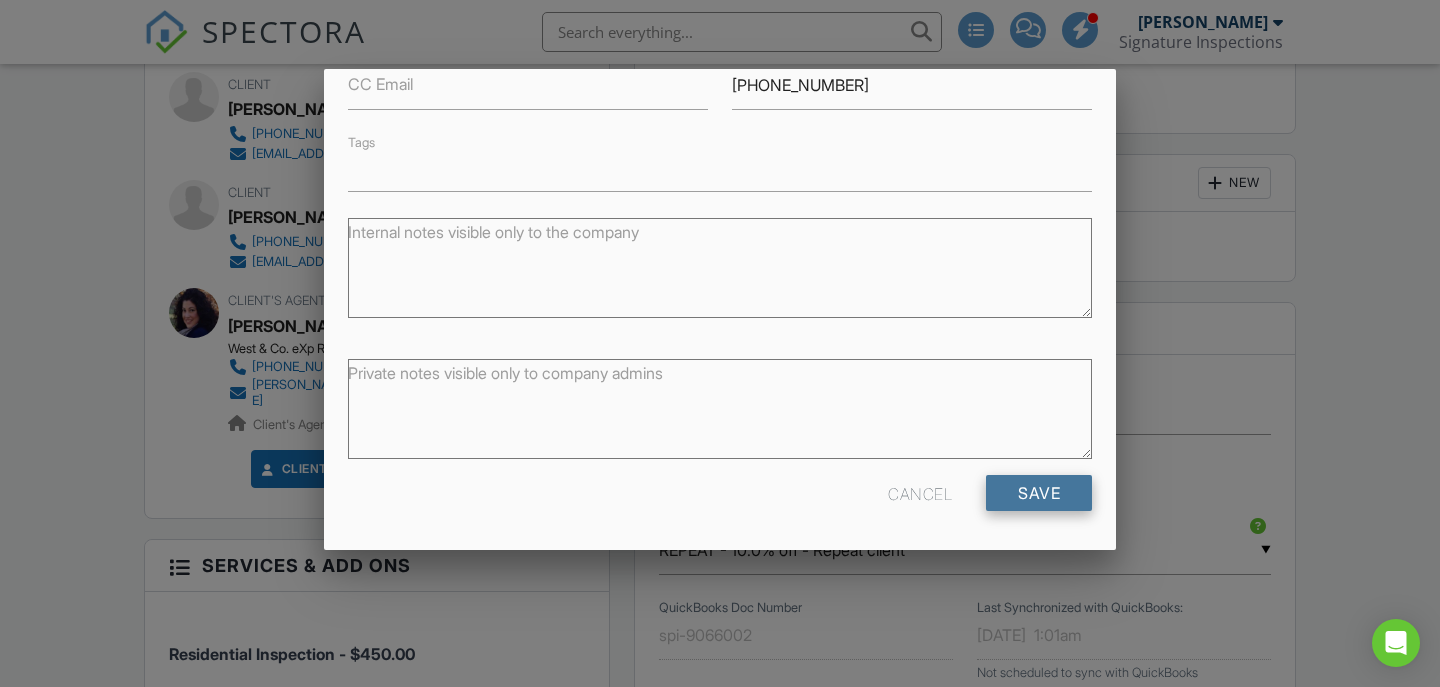scroll, scrollTop: 319, scrollLeft: 0, axis: vertical 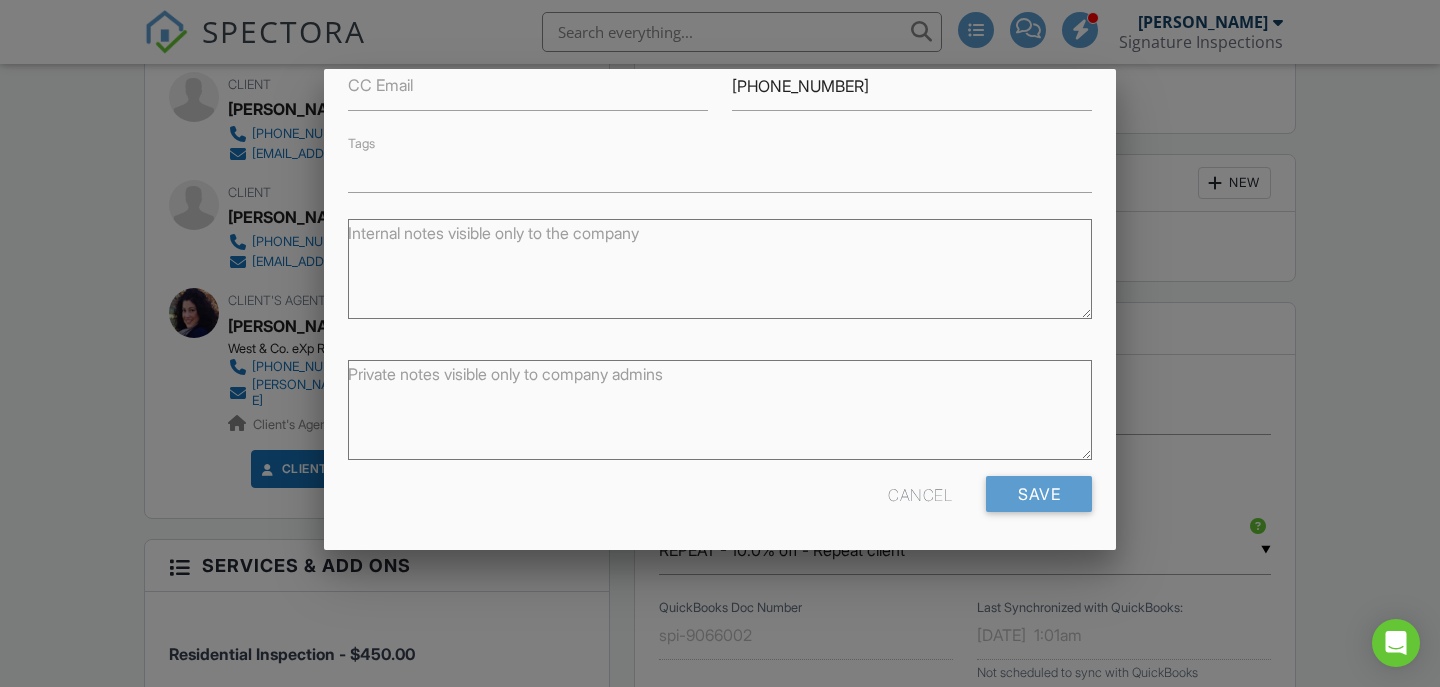 click on "Cancel" at bounding box center (920, 494) 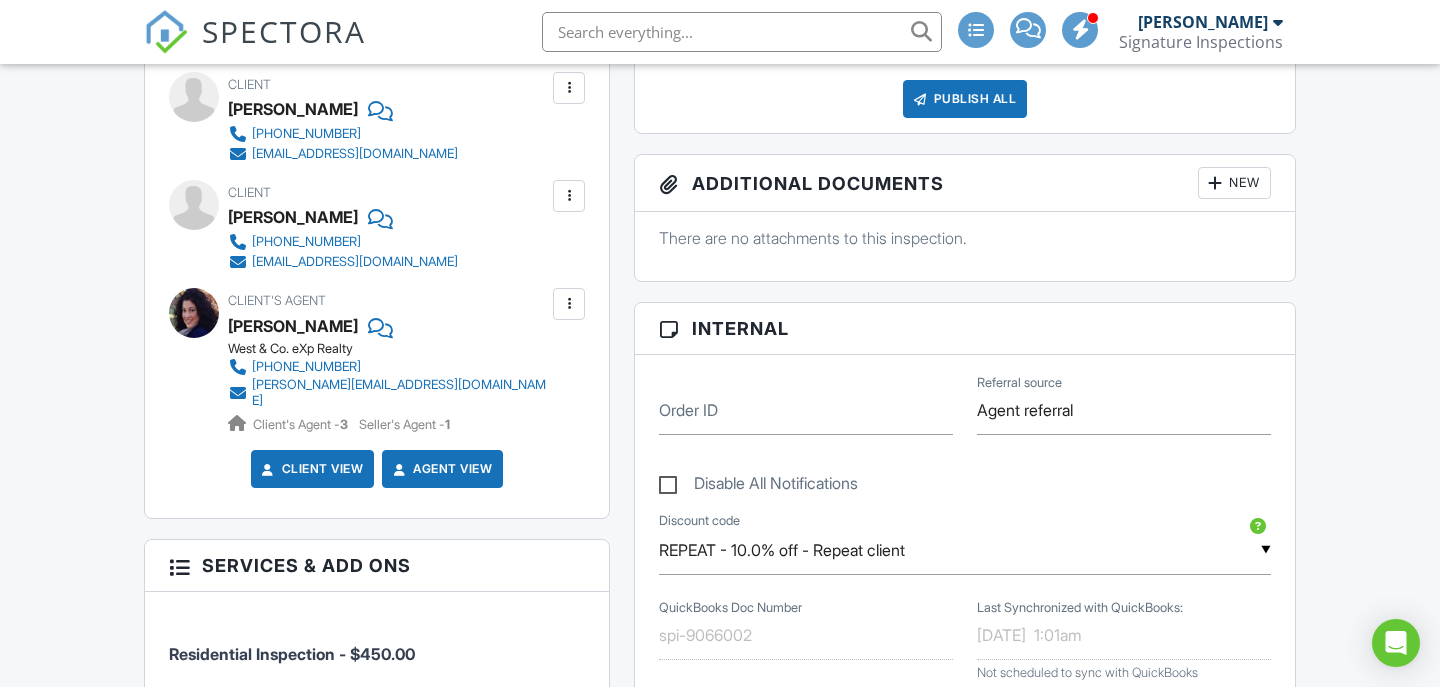 click at bounding box center [569, 196] 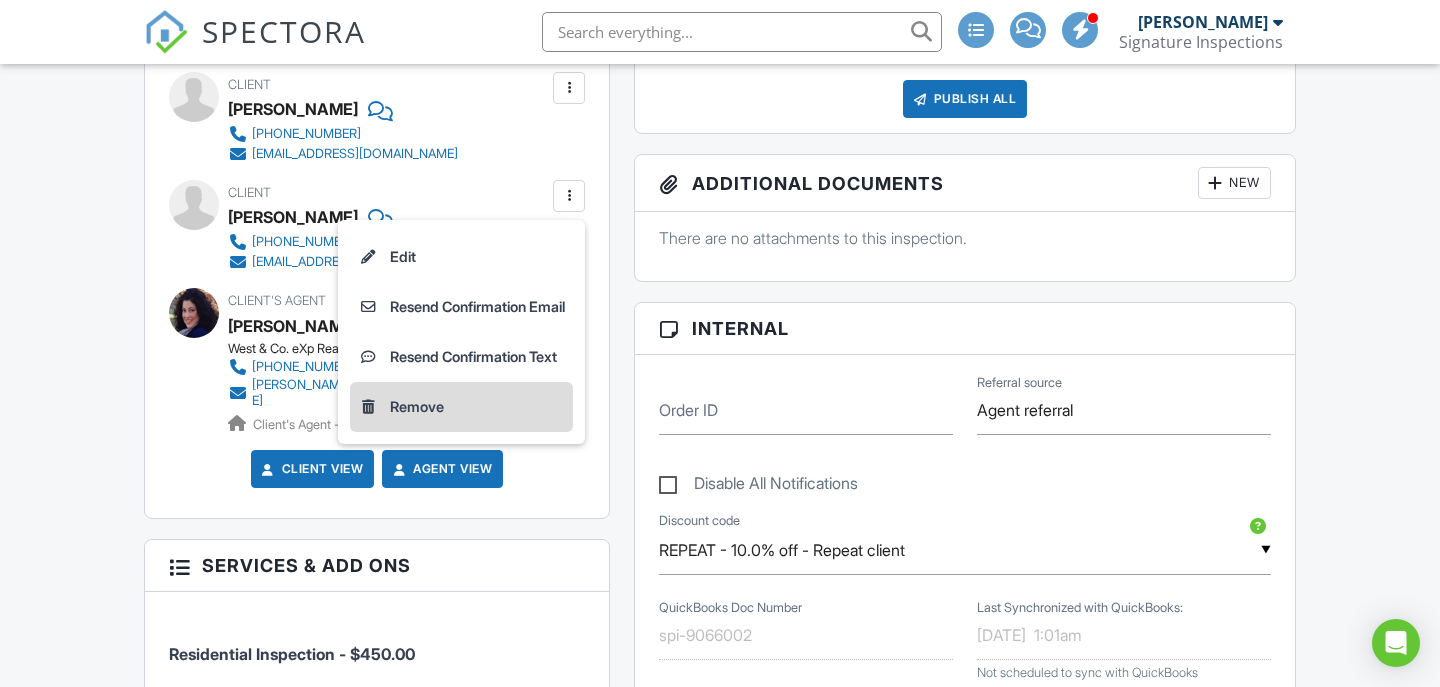 click on "Remove" at bounding box center (417, 407) 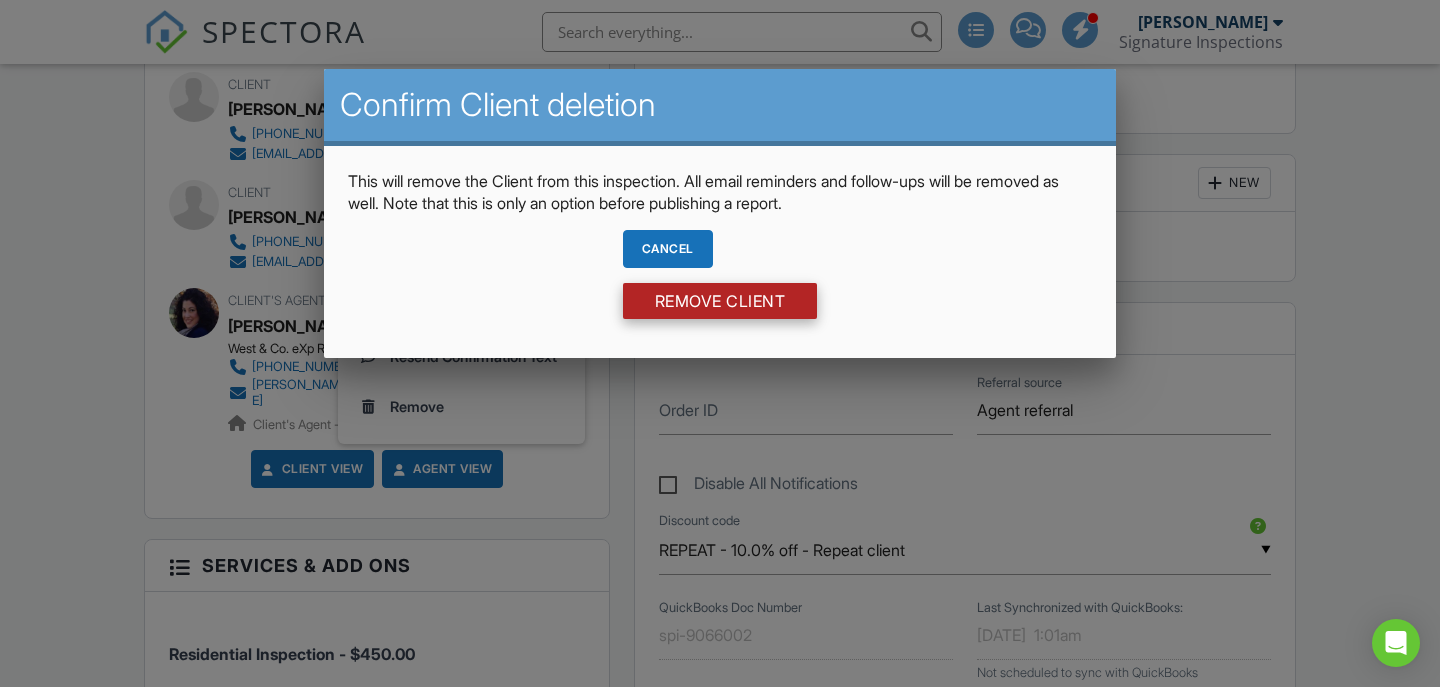 click on "Remove Client" at bounding box center (720, 301) 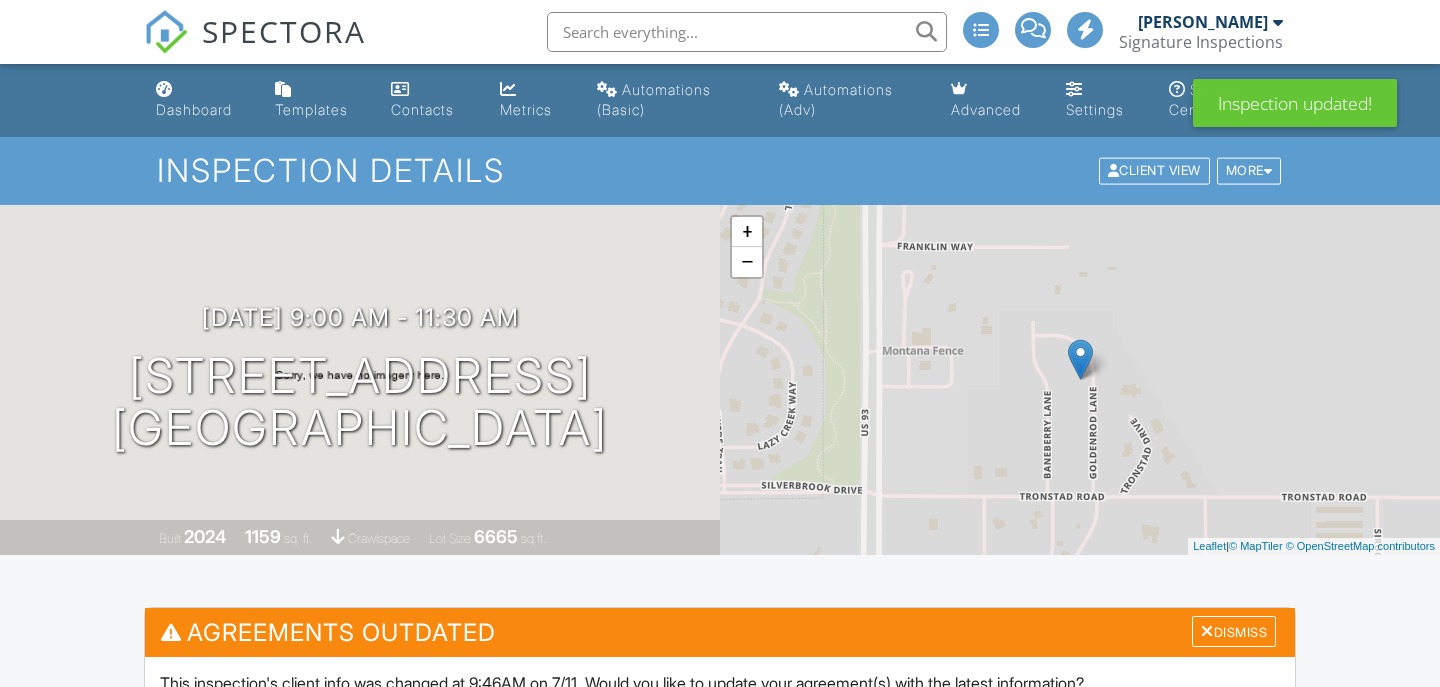 scroll, scrollTop: 518, scrollLeft: 0, axis: vertical 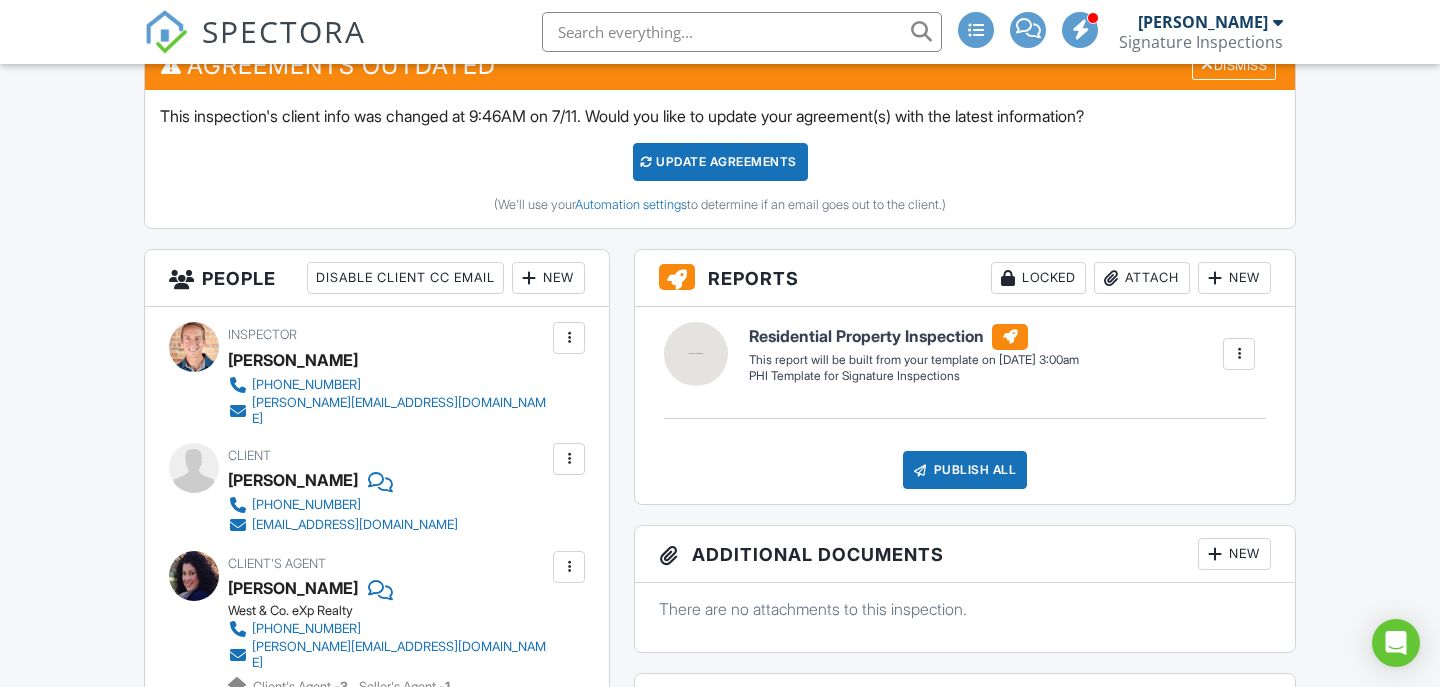 click on "Update Agreements" at bounding box center (720, 162) 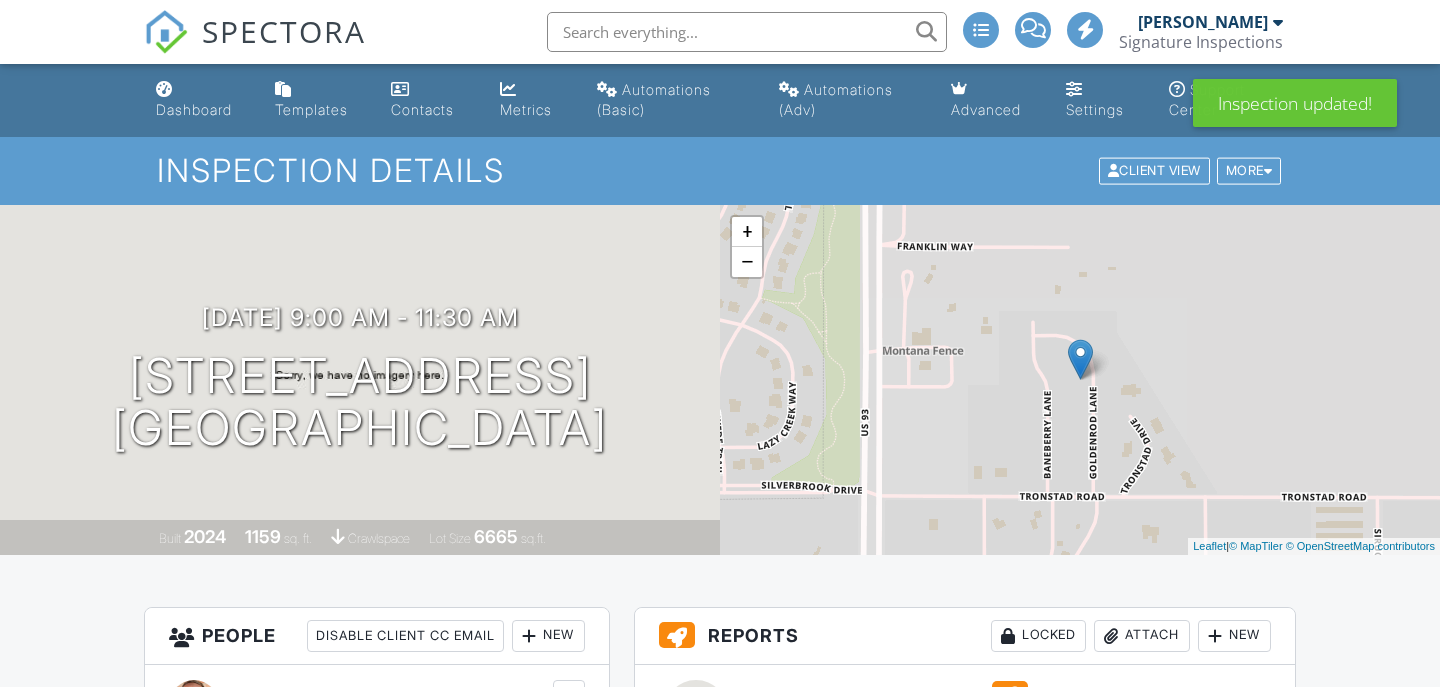 scroll, scrollTop: 485, scrollLeft: 0, axis: vertical 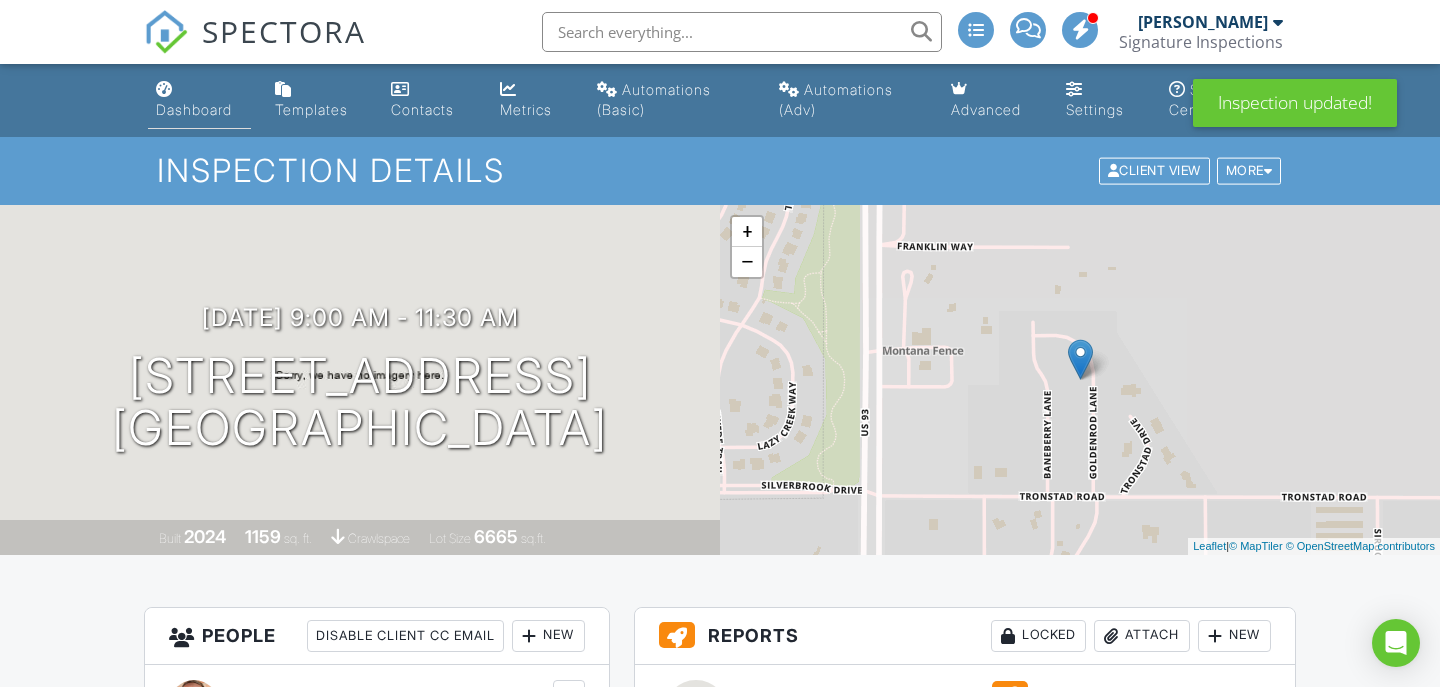 click on "Dashboard" at bounding box center [194, 109] 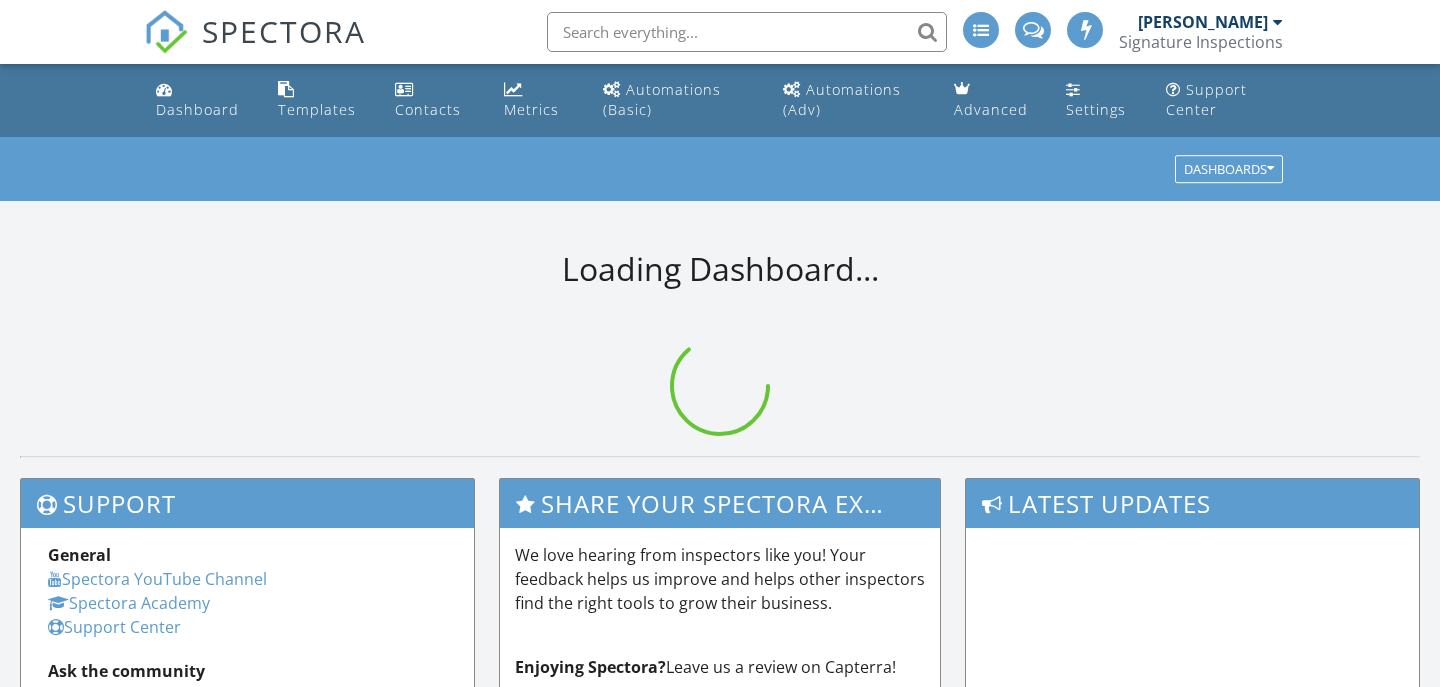 scroll, scrollTop: 0, scrollLeft: 0, axis: both 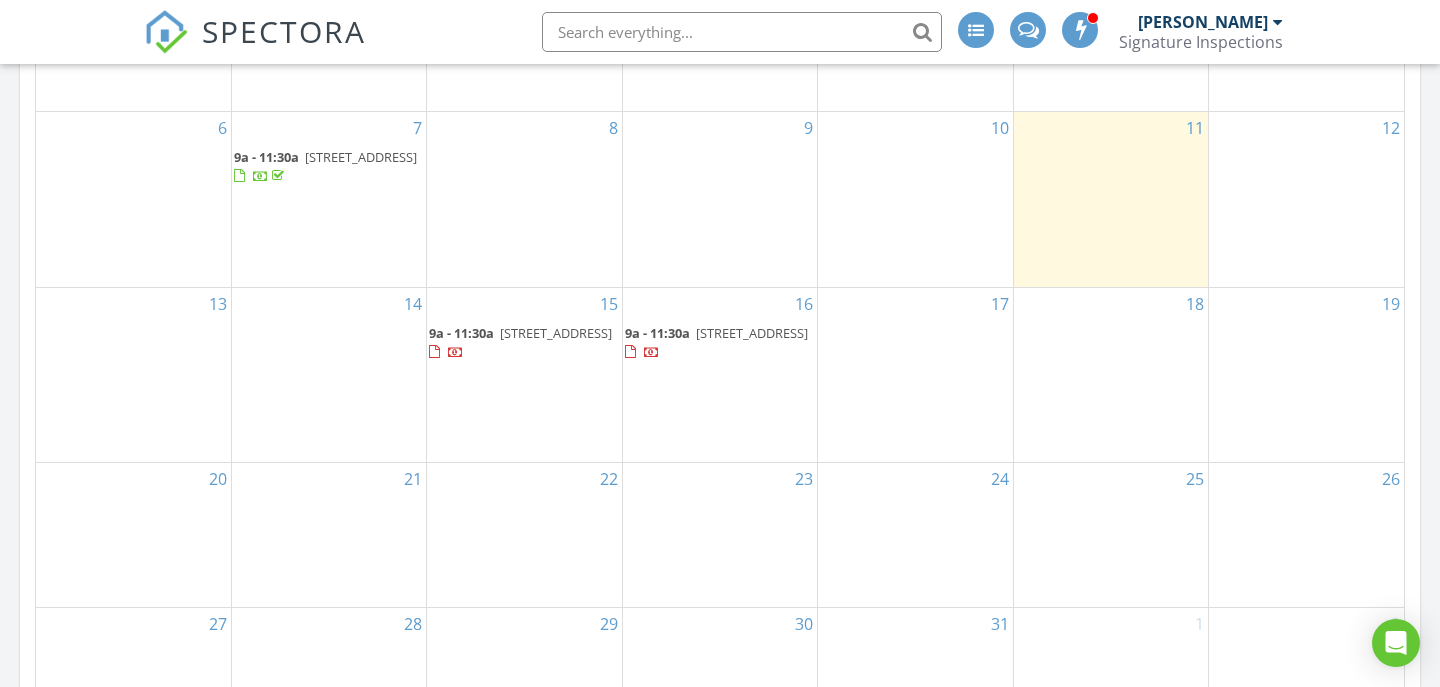 click on "[STREET_ADDRESS]" at bounding box center (556, 333) 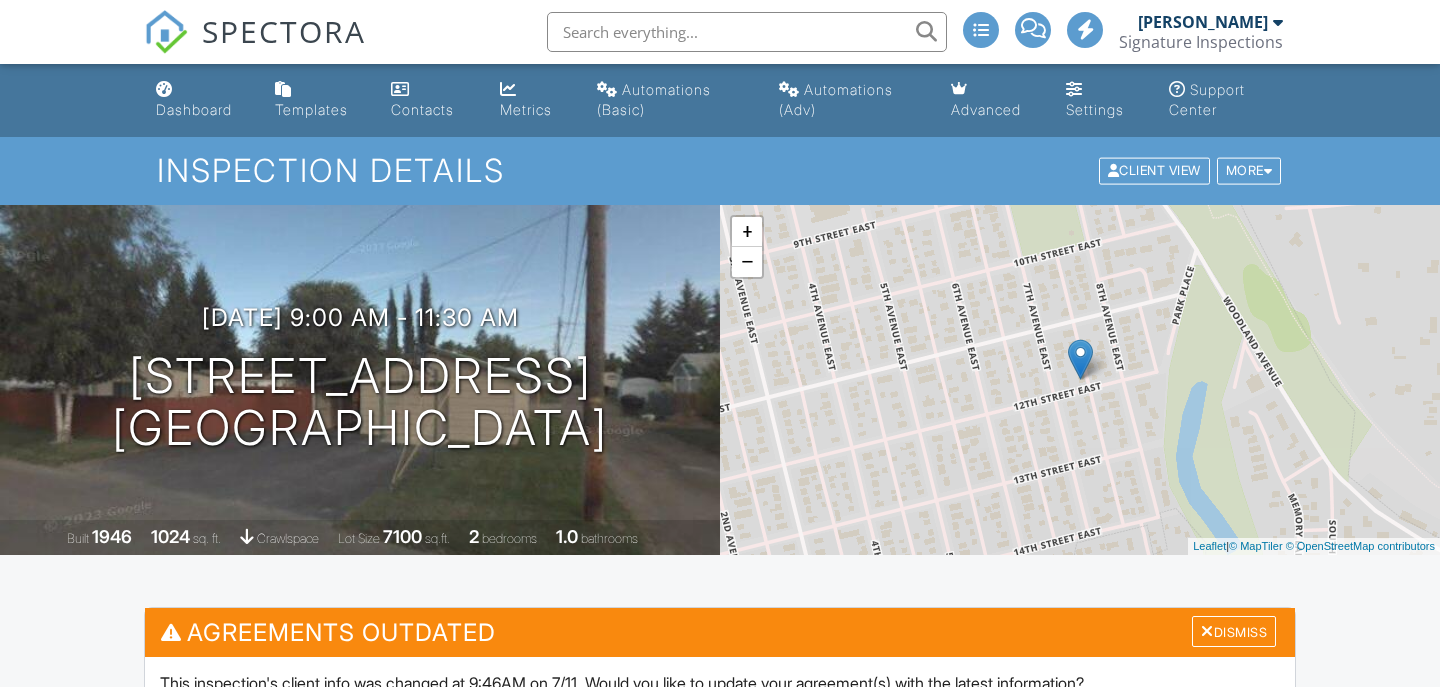 scroll, scrollTop: 0, scrollLeft: 0, axis: both 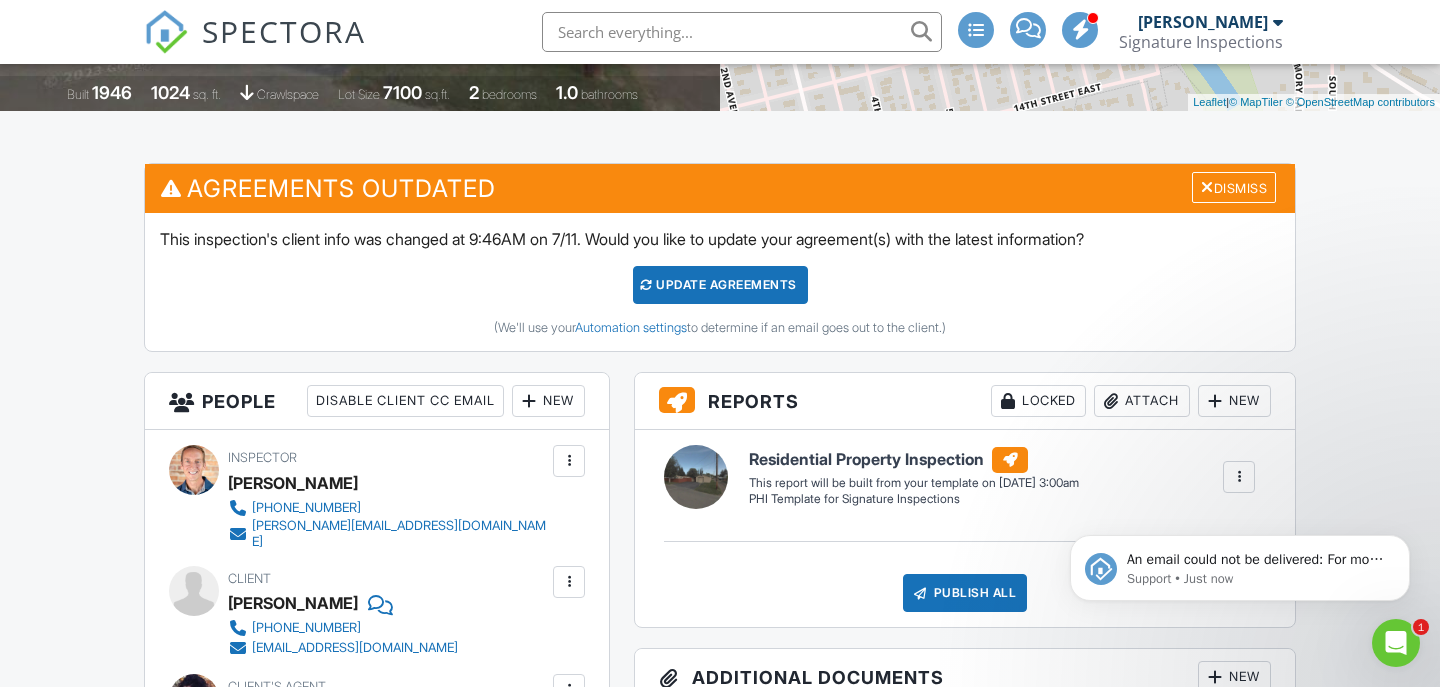 click on "Update Agreements" at bounding box center [720, 285] 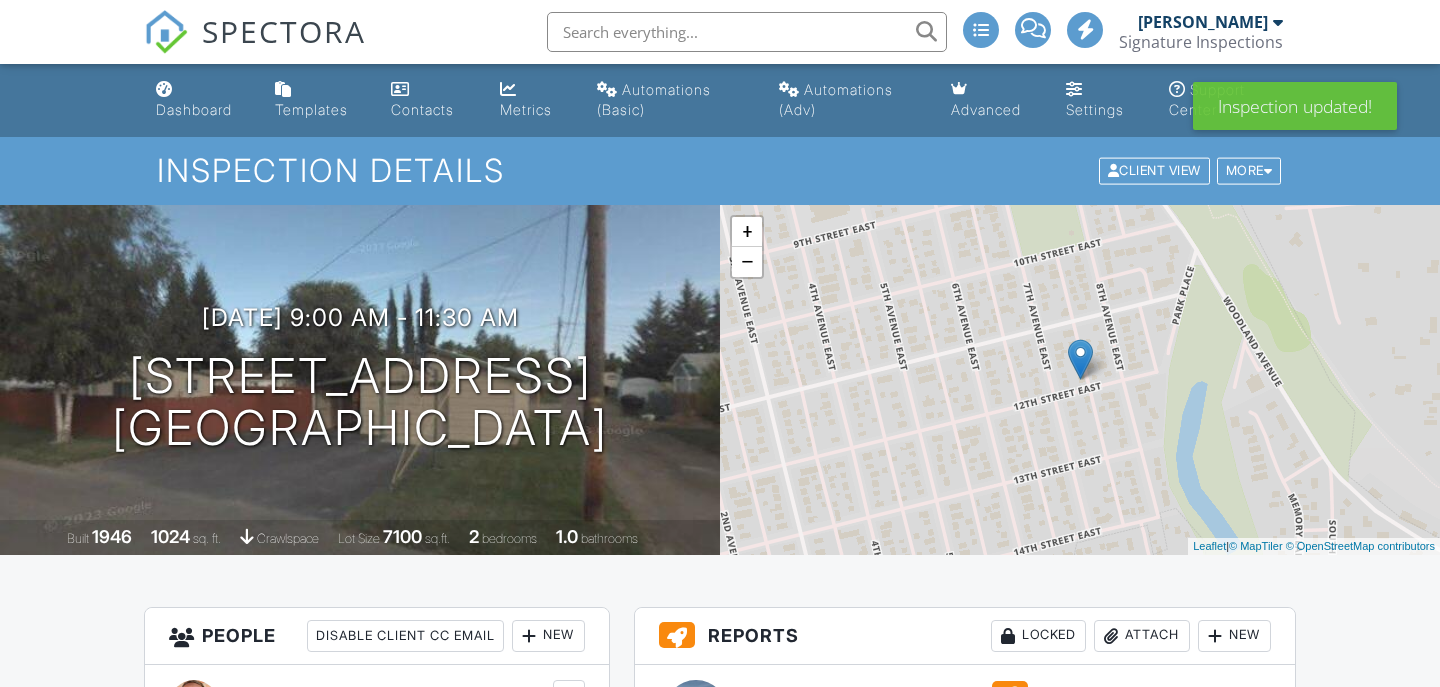 scroll, scrollTop: 0, scrollLeft: 0, axis: both 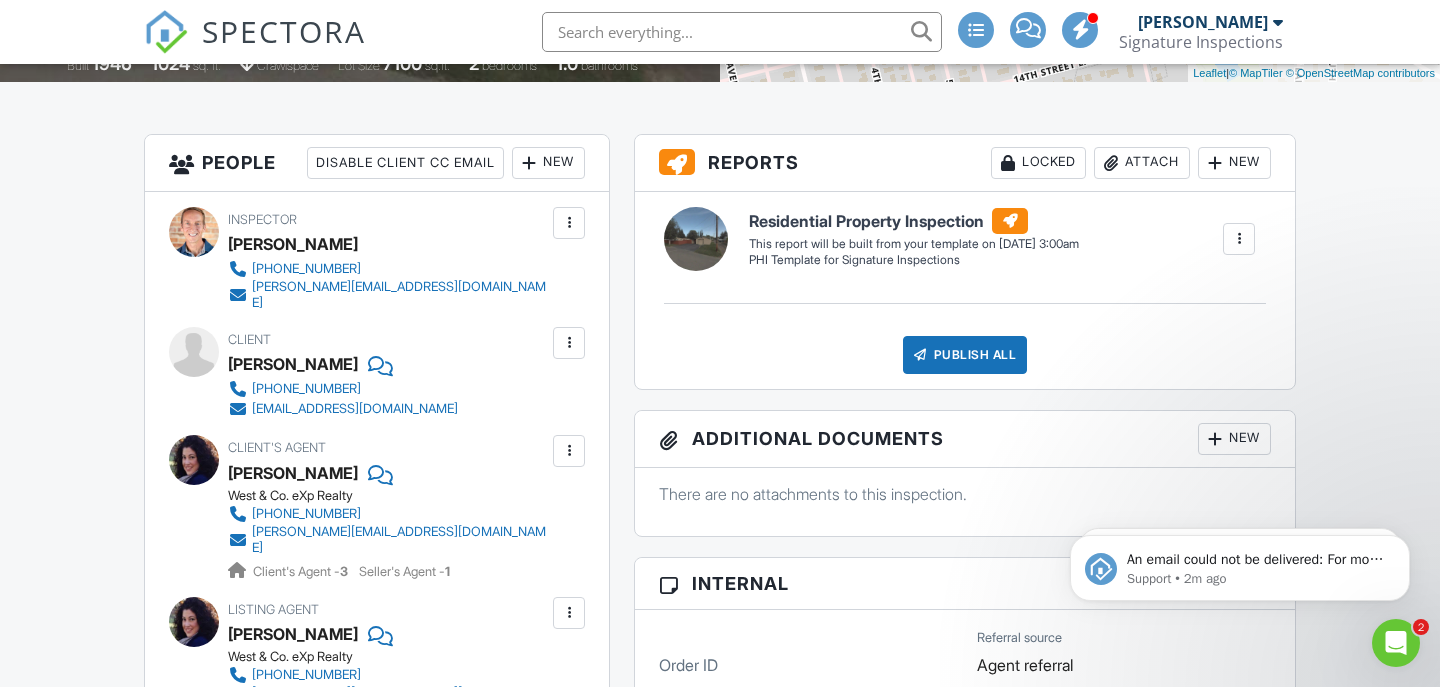click at bounding box center [569, 343] 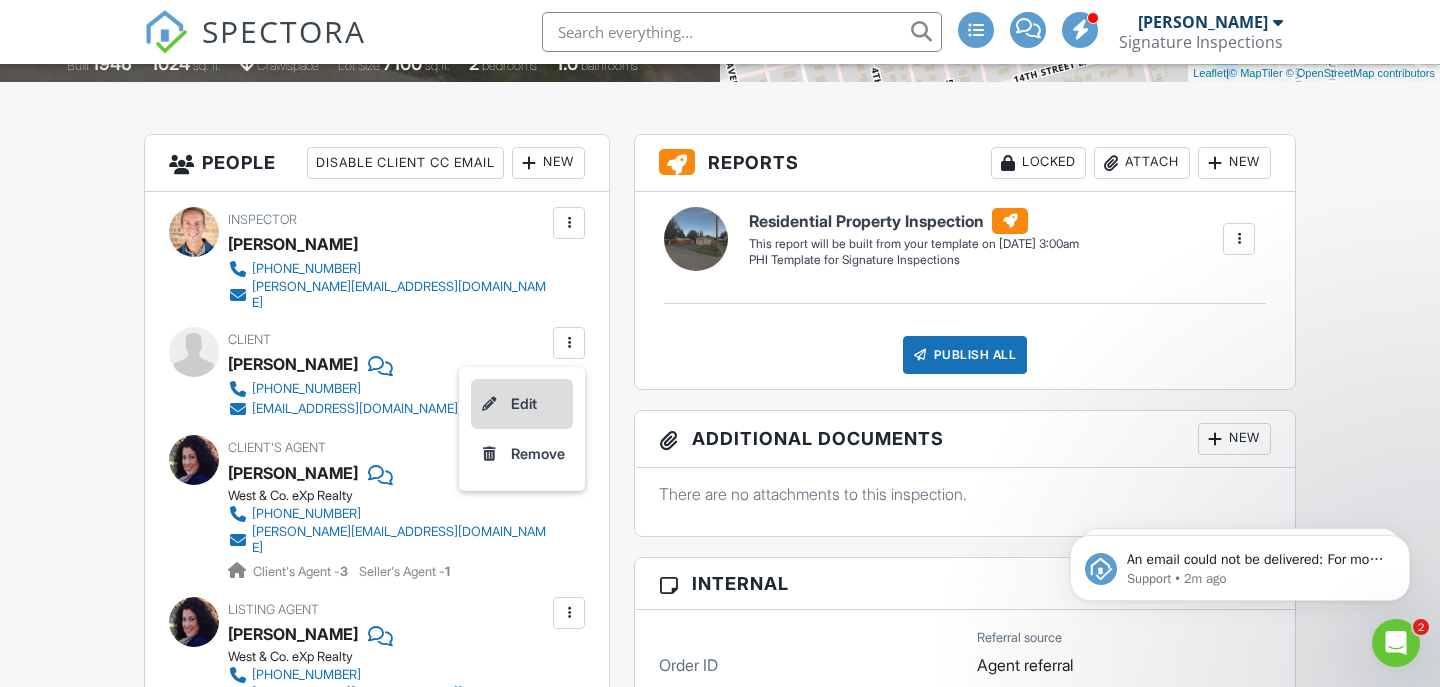 click on "Edit" at bounding box center [522, 404] 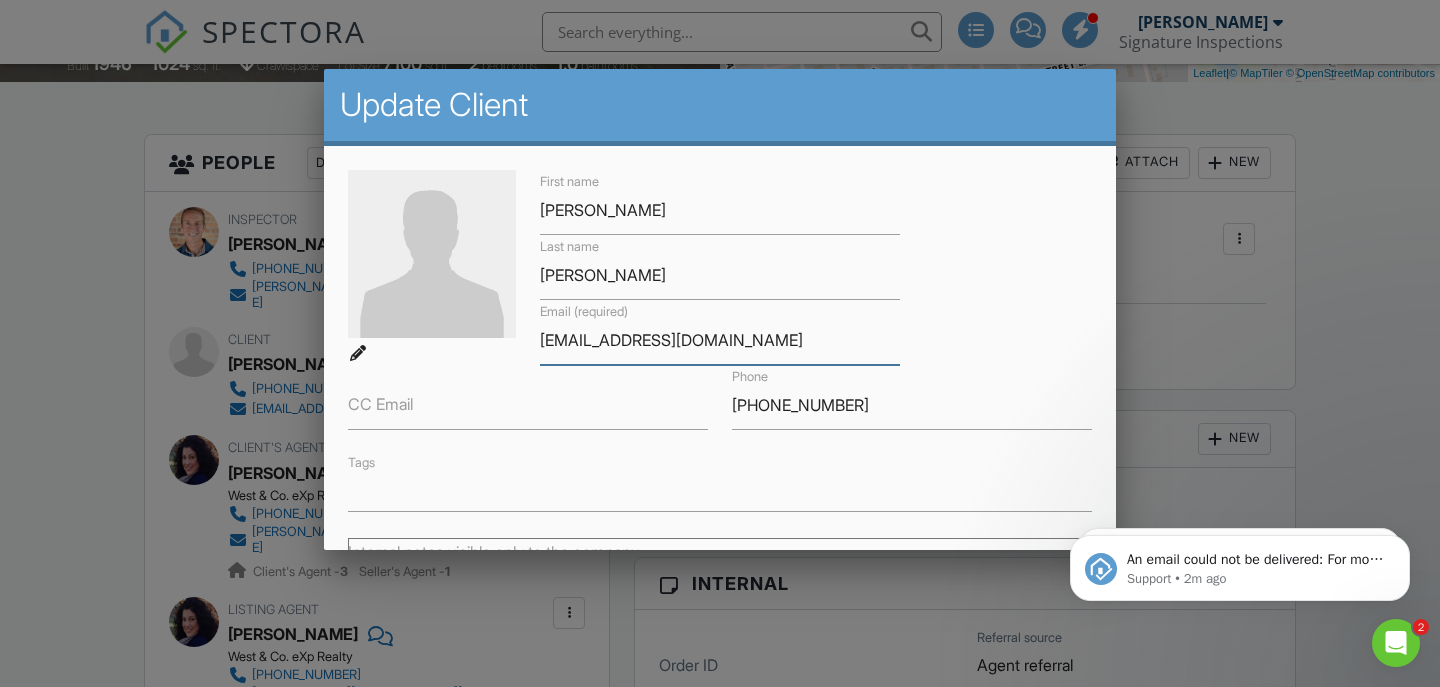 click on "[EMAIL_ADDRESS][DOMAIN_NAME]" at bounding box center [720, 340] 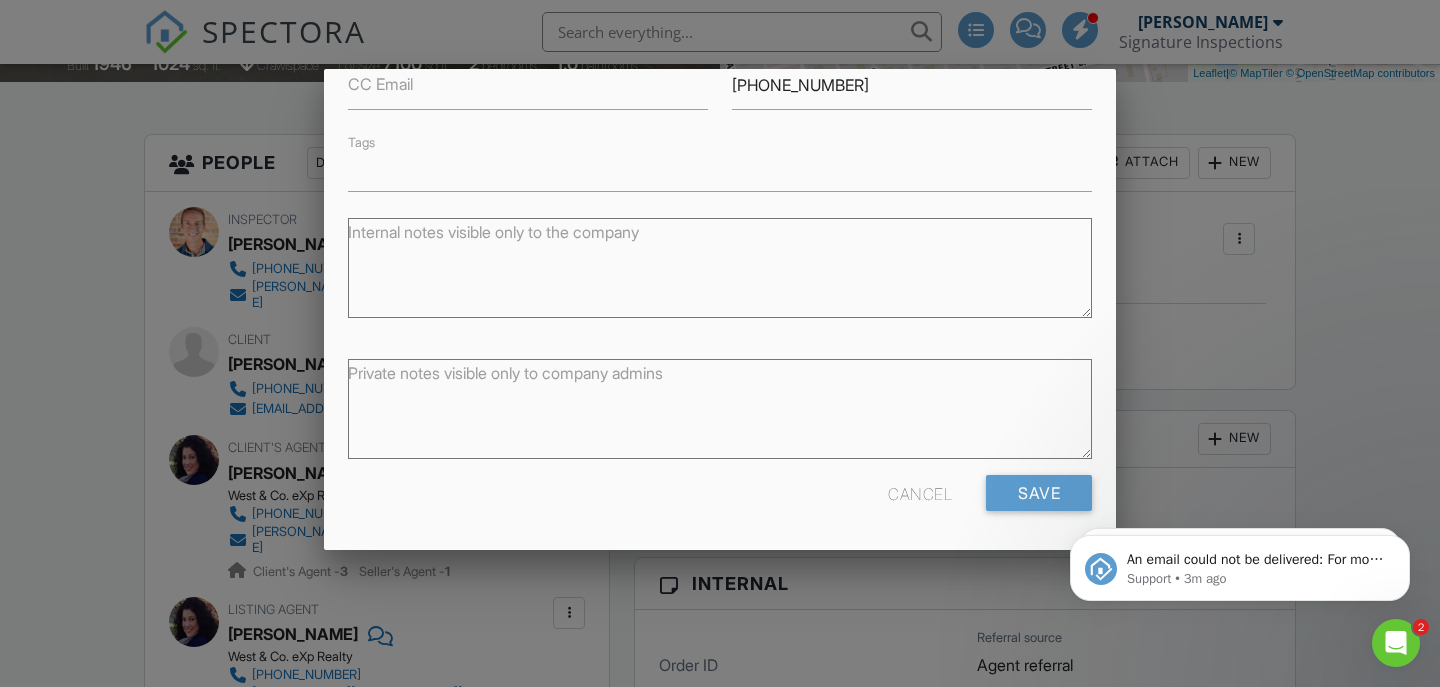 scroll, scrollTop: 319, scrollLeft: 0, axis: vertical 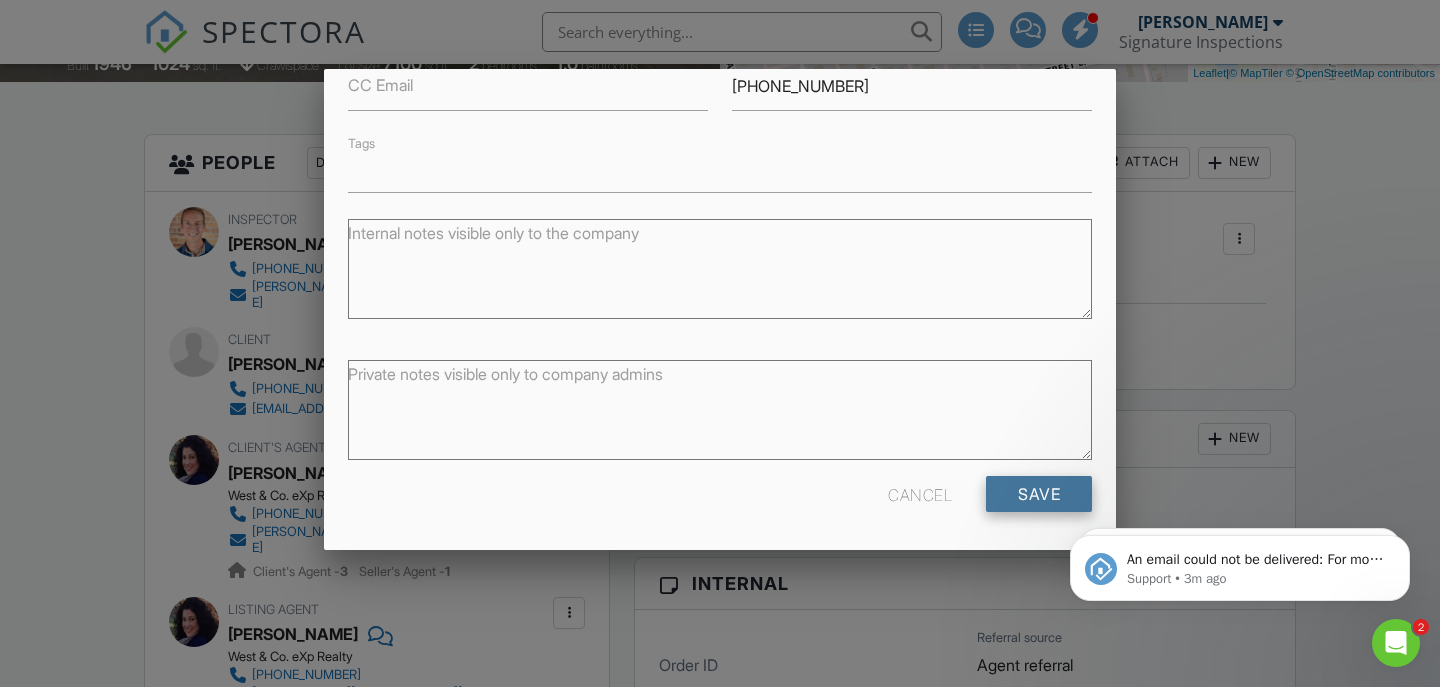 type on "[EMAIL_ADDRESS][DOMAIN_NAME]" 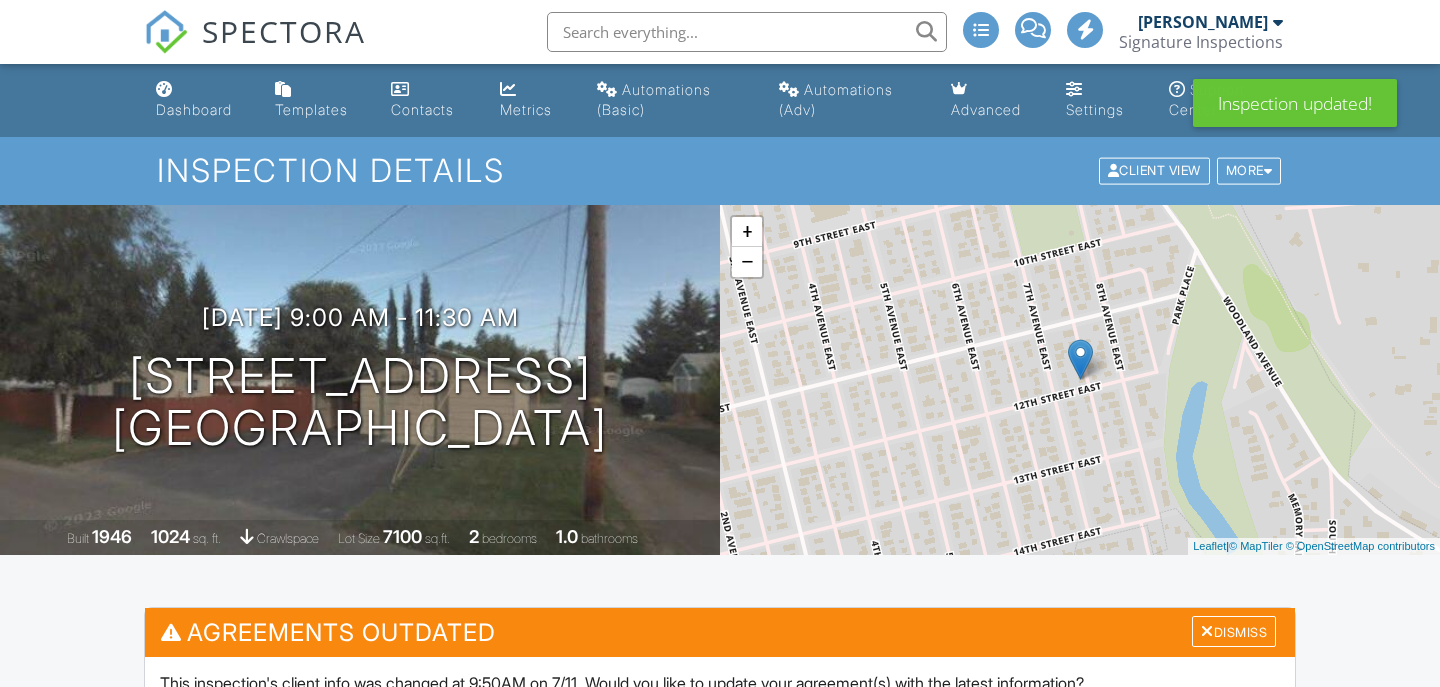 scroll, scrollTop: 640, scrollLeft: 0, axis: vertical 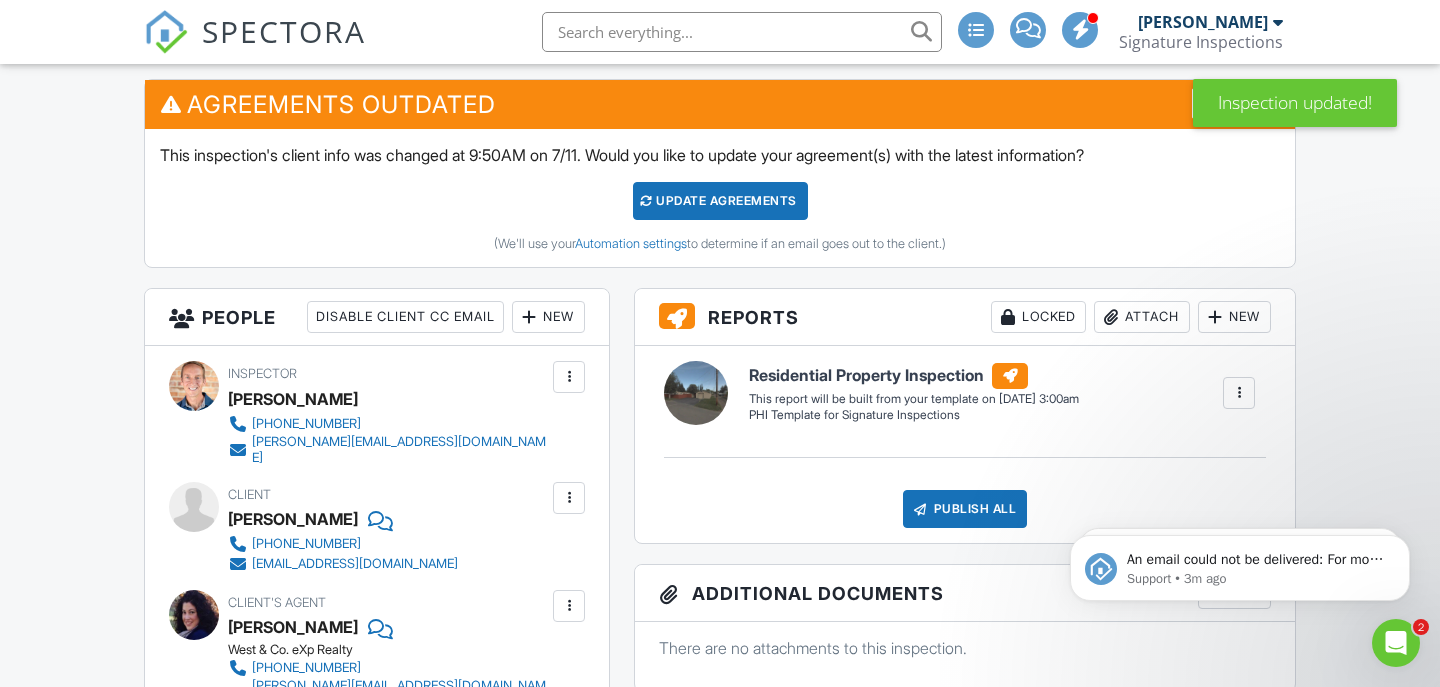 click on "Update Agreements" at bounding box center (720, 201) 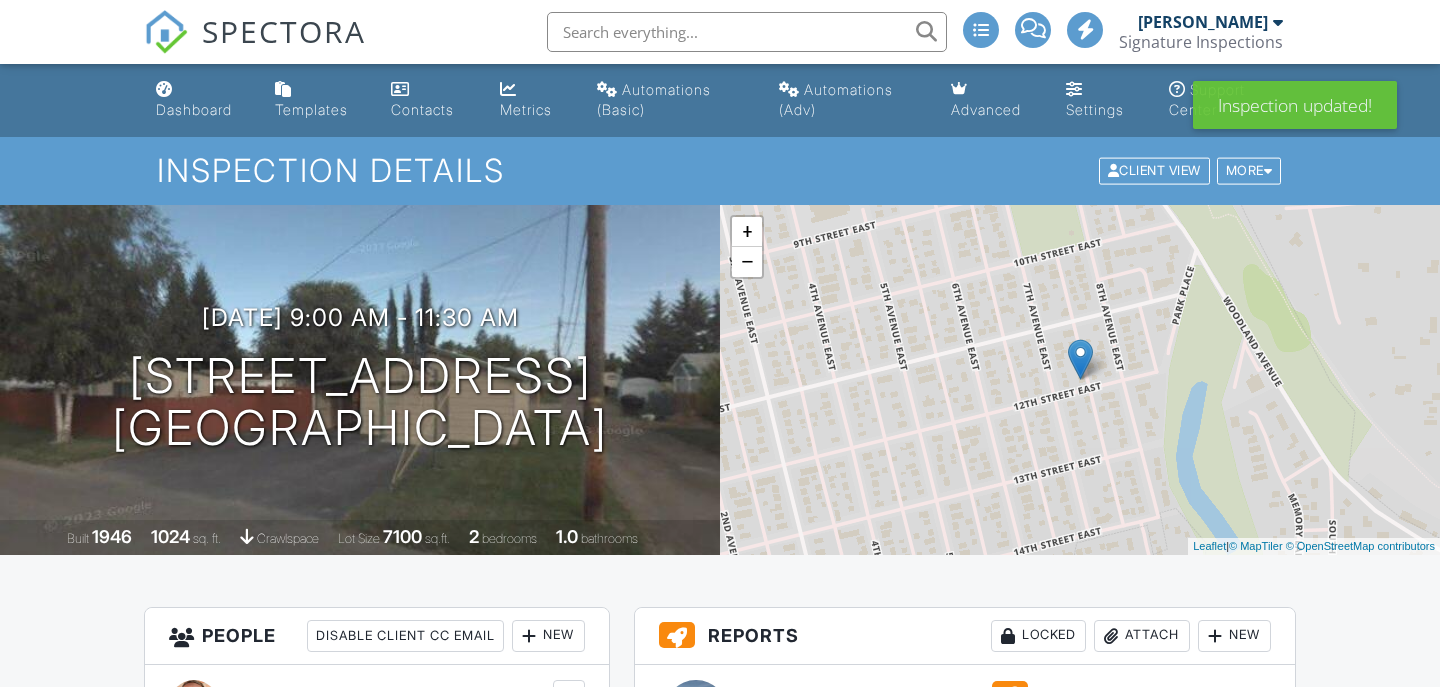 scroll, scrollTop: 0, scrollLeft: 0, axis: both 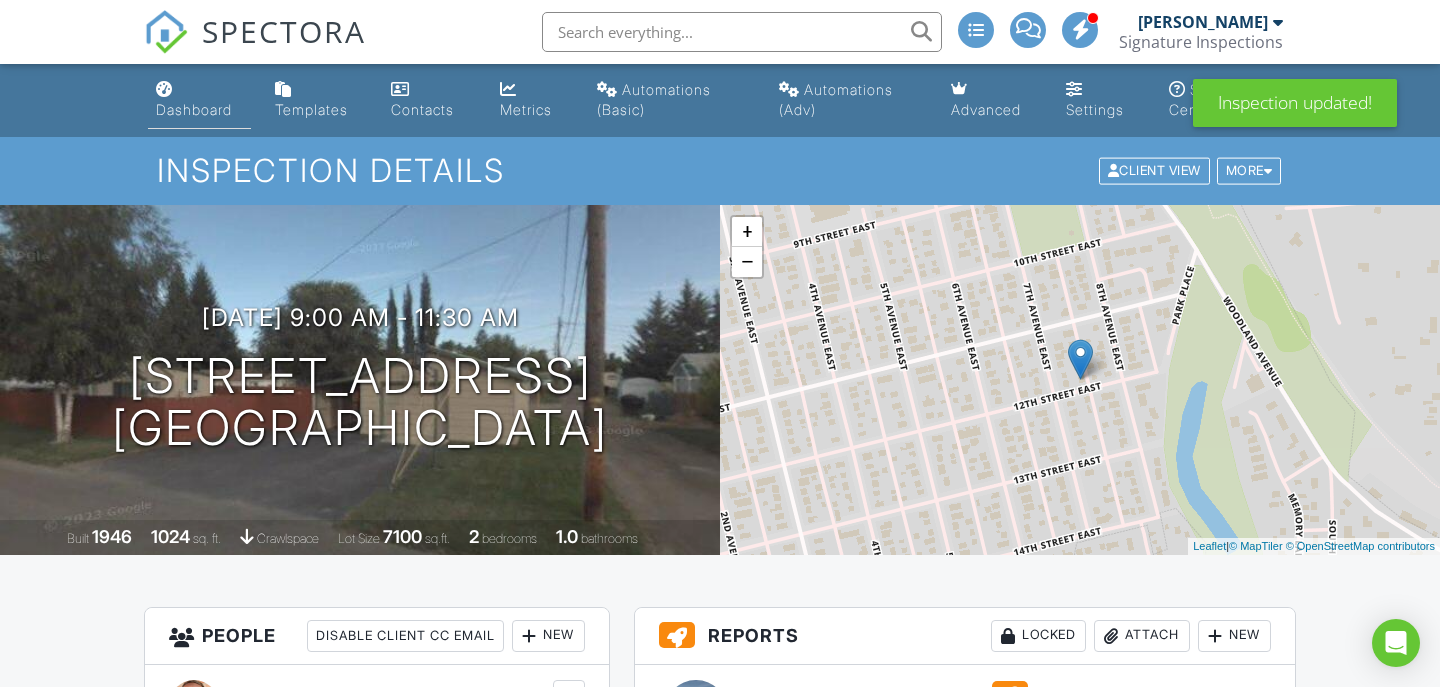 click on "Dashboard" at bounding box center (194, 109) 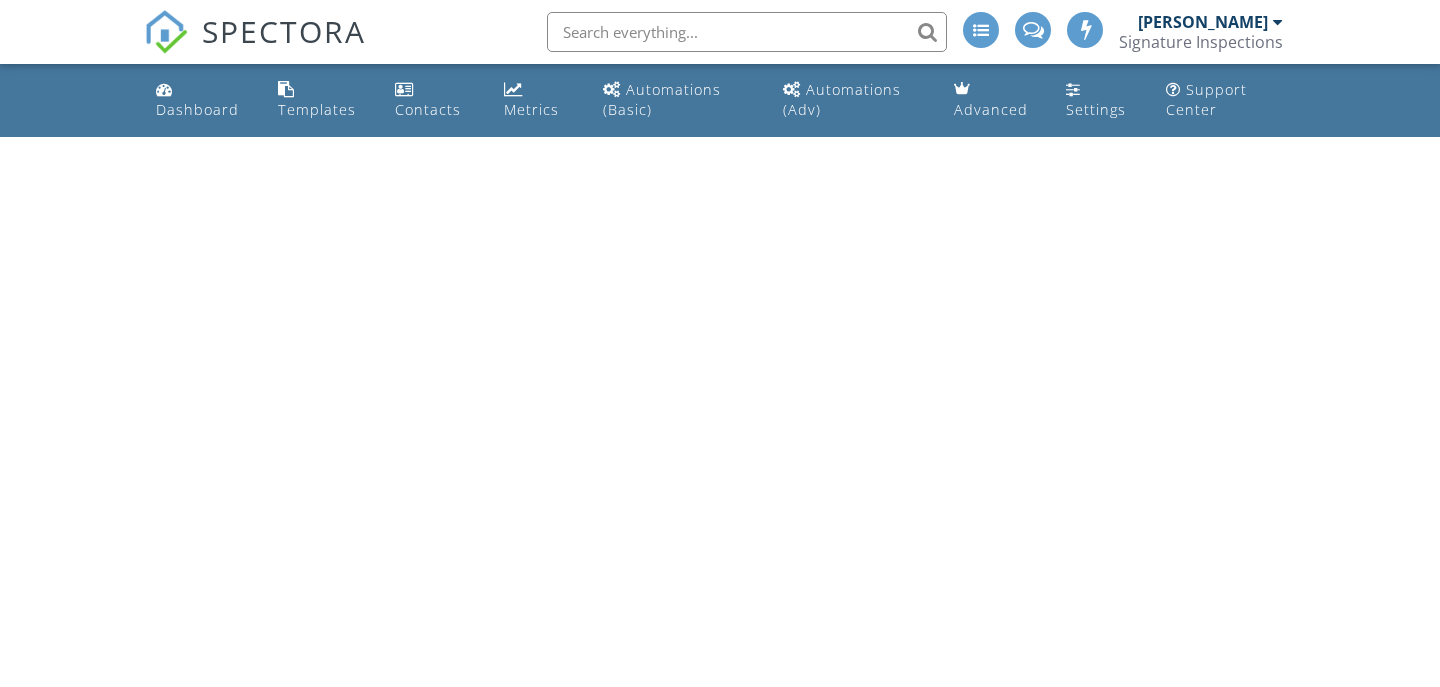 scroll, scrollTop: 0, scrollLeft: 0, axis: both 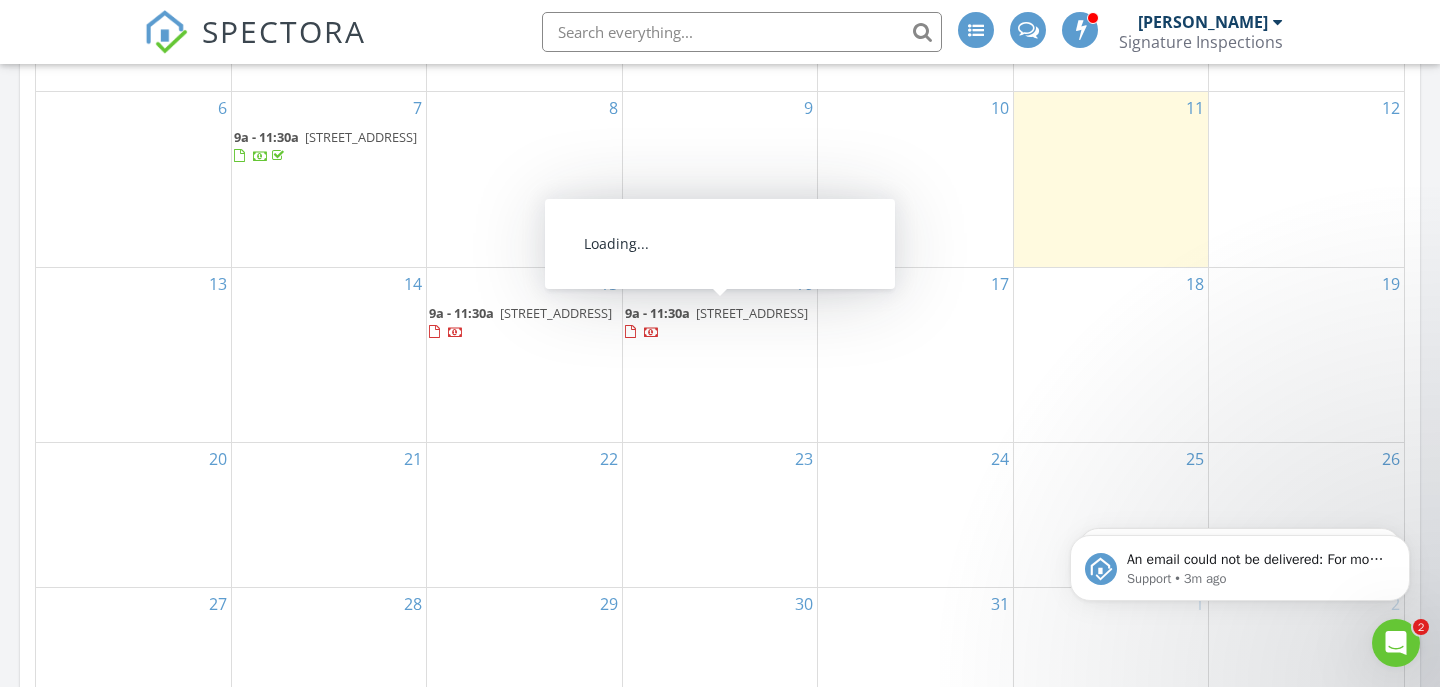 click on "[STREET_ADDRESS]" at bounding box center (752, 313) 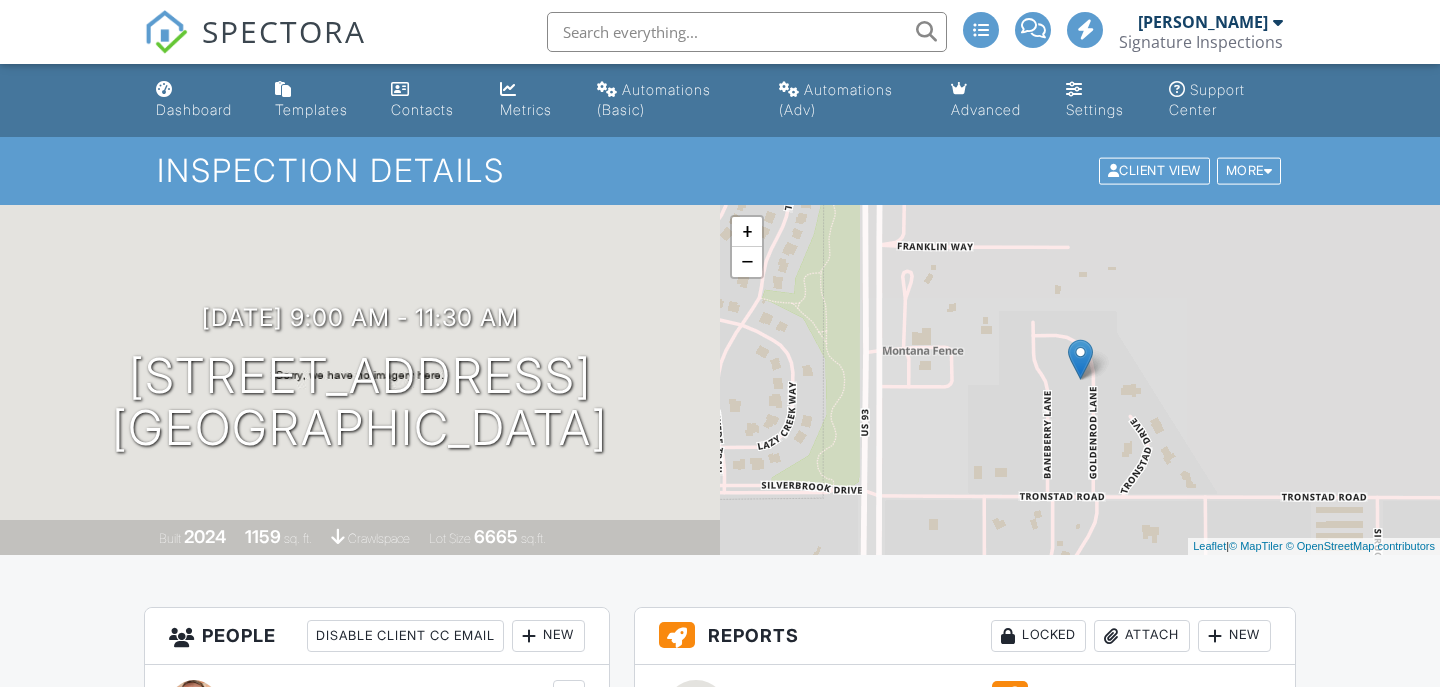 scroll, scrollTop: 309, scrollLeft: 0, axis: vertical 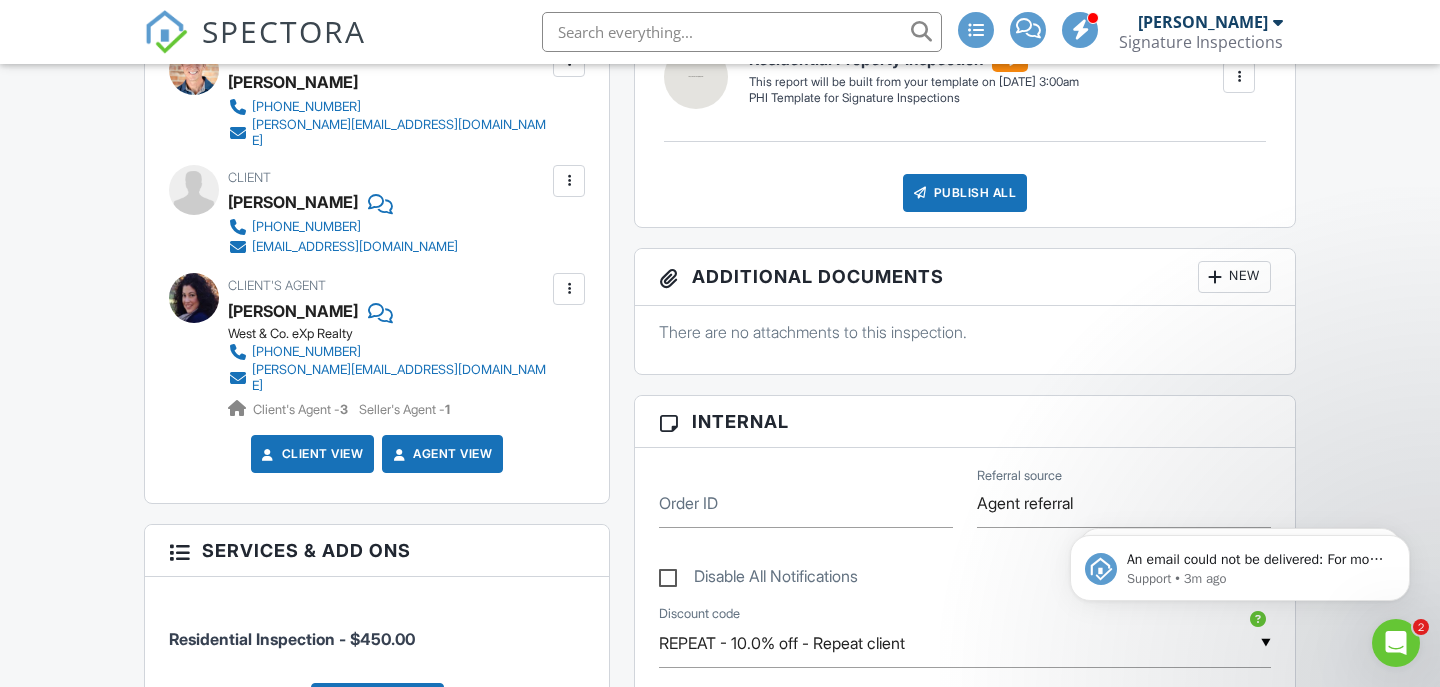 click at bounding box center (569, 181) 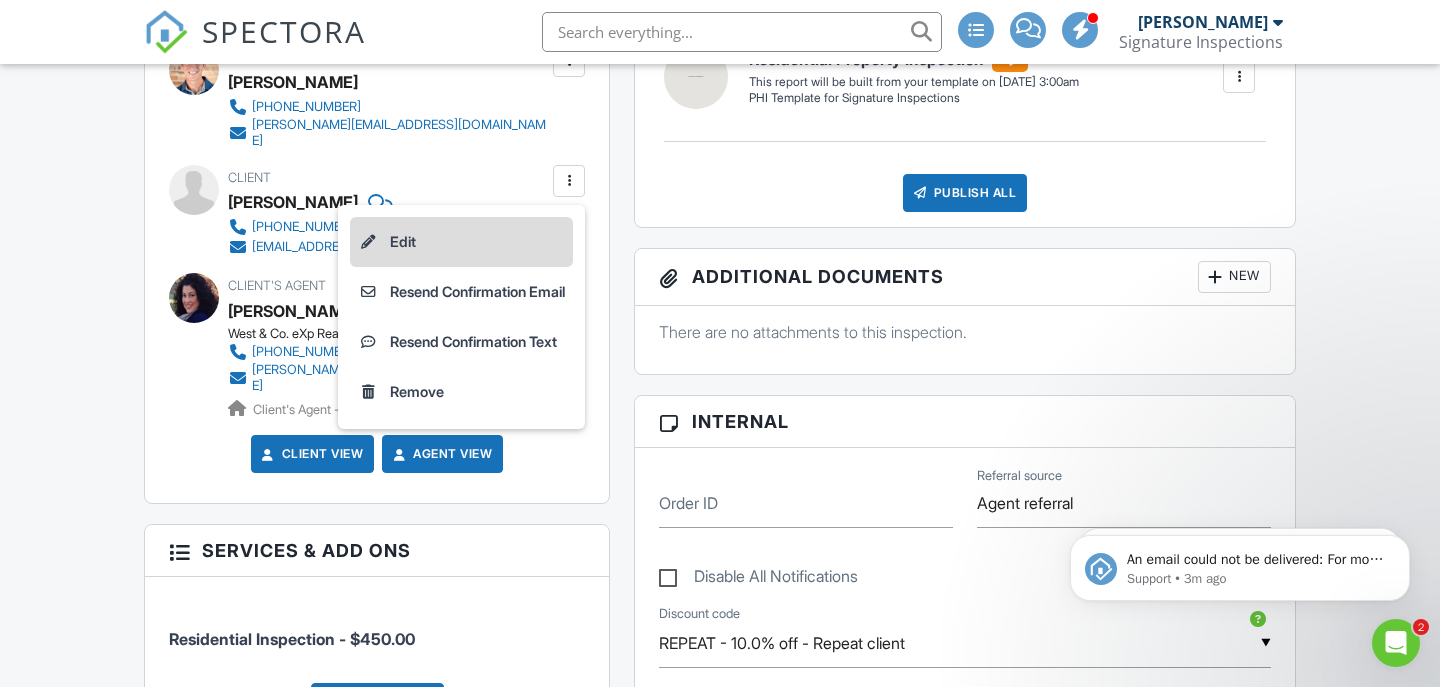 click on "Edit" at bounding box center [461, 242] 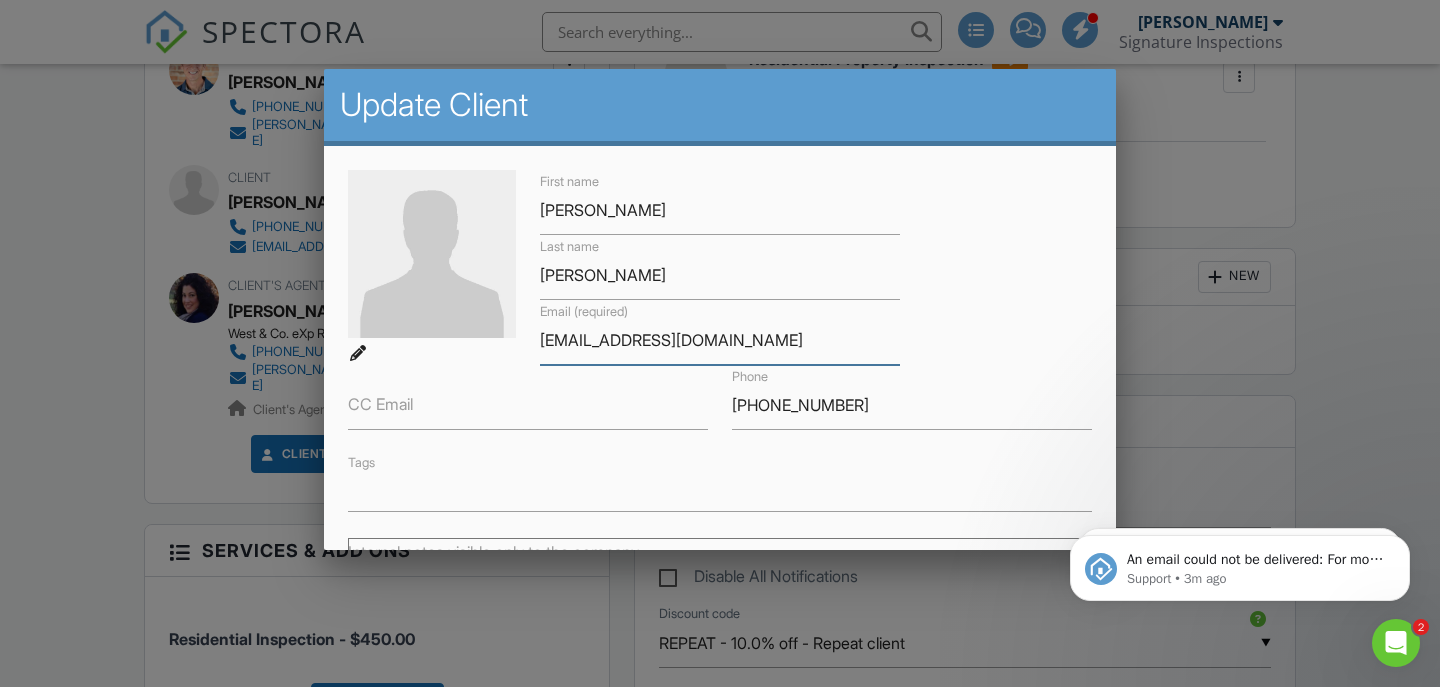 click on "[EMAIL_ADDRESS][DOMAIN_NAME]" at bounding box center [720, 340] 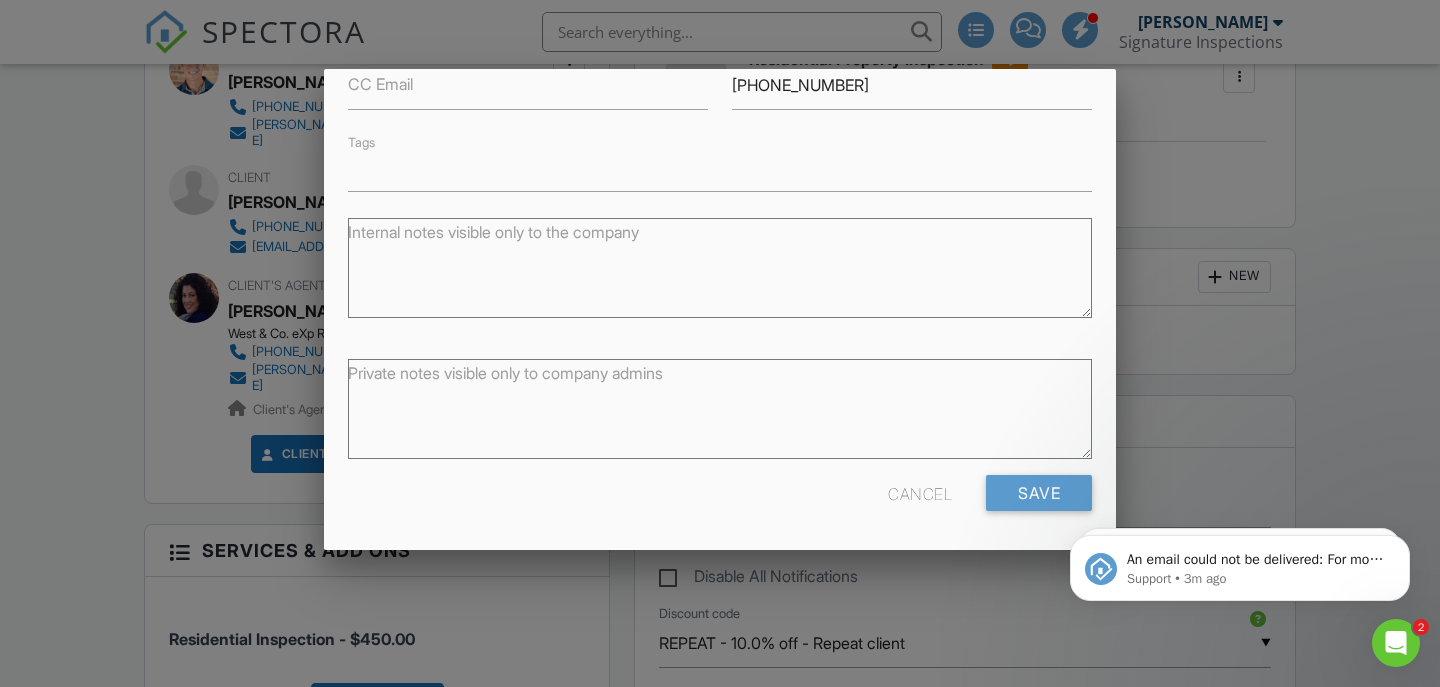 scroll, scrollTop: 319, scrollLeft: 0, axis: vertical 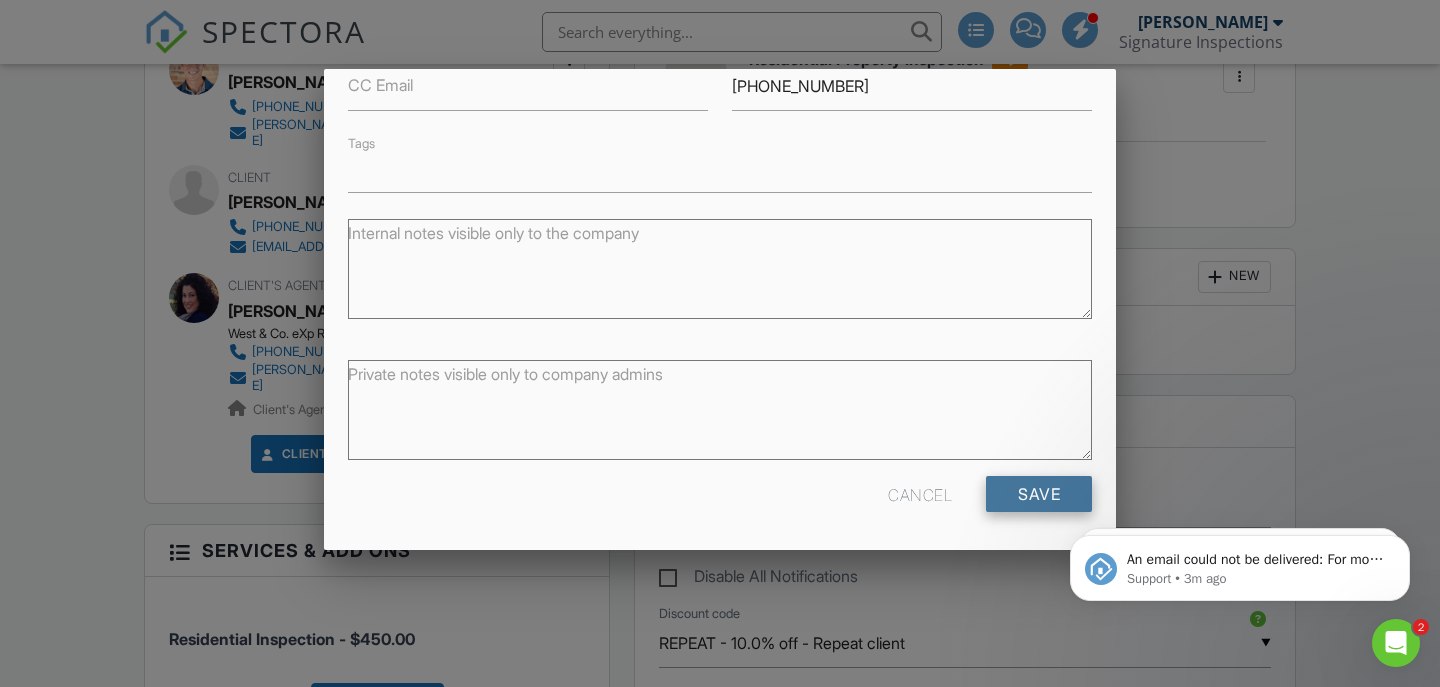 type on "[EMAIL_ADDRESS][DOMAIN_NAME]" 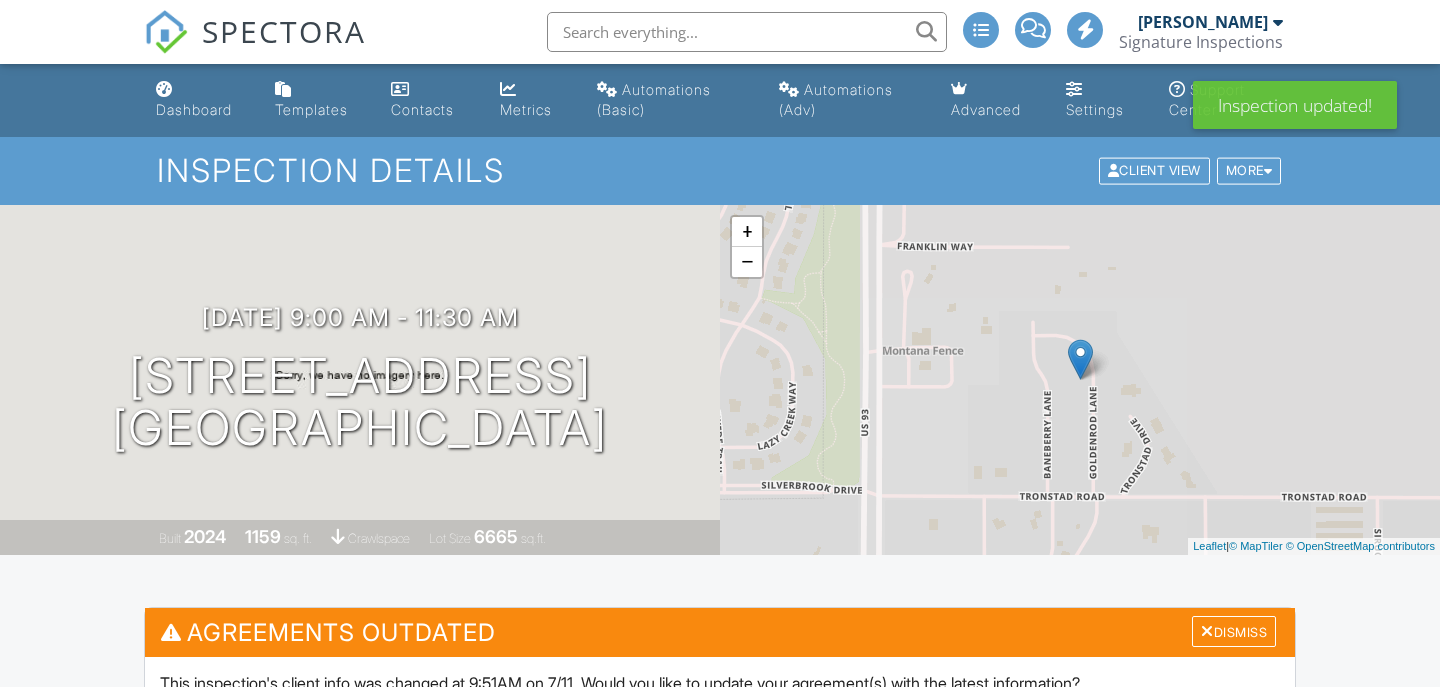 scroll, scrollTop: 0, scrollLeft: 0, axis: both 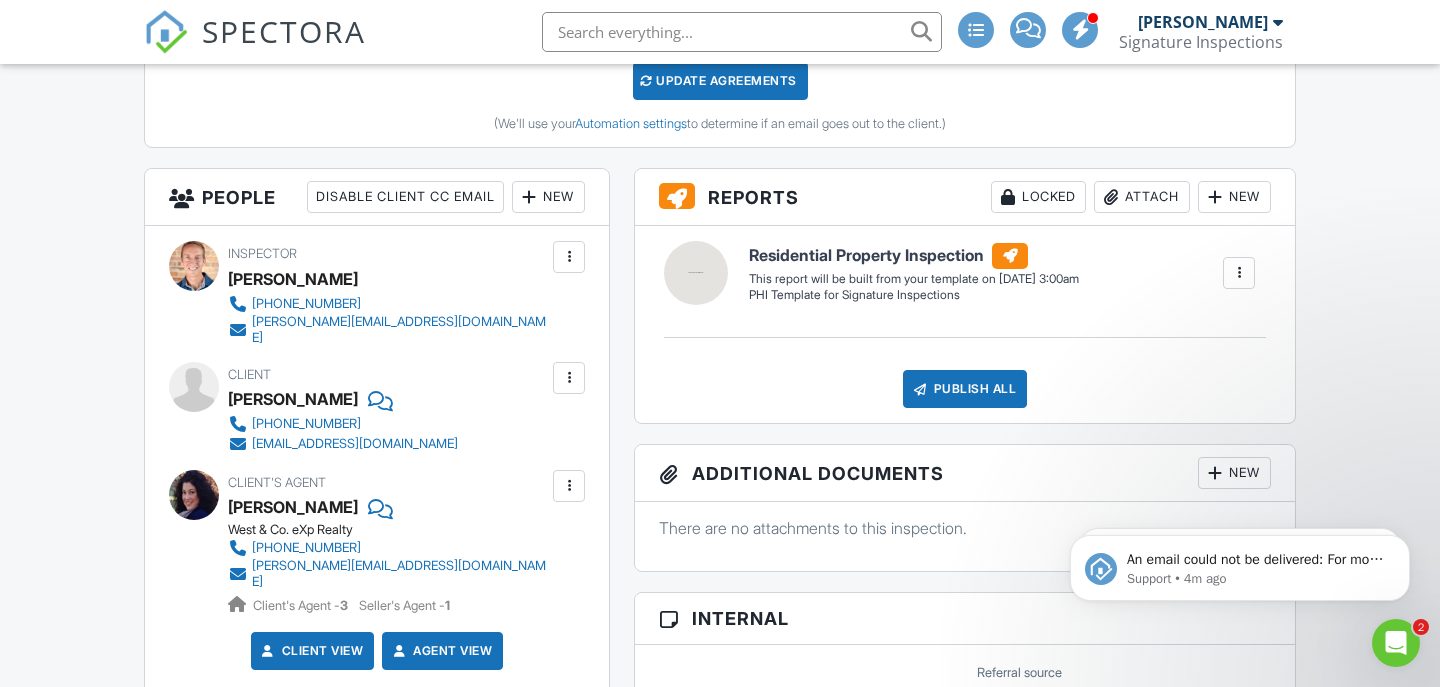 click 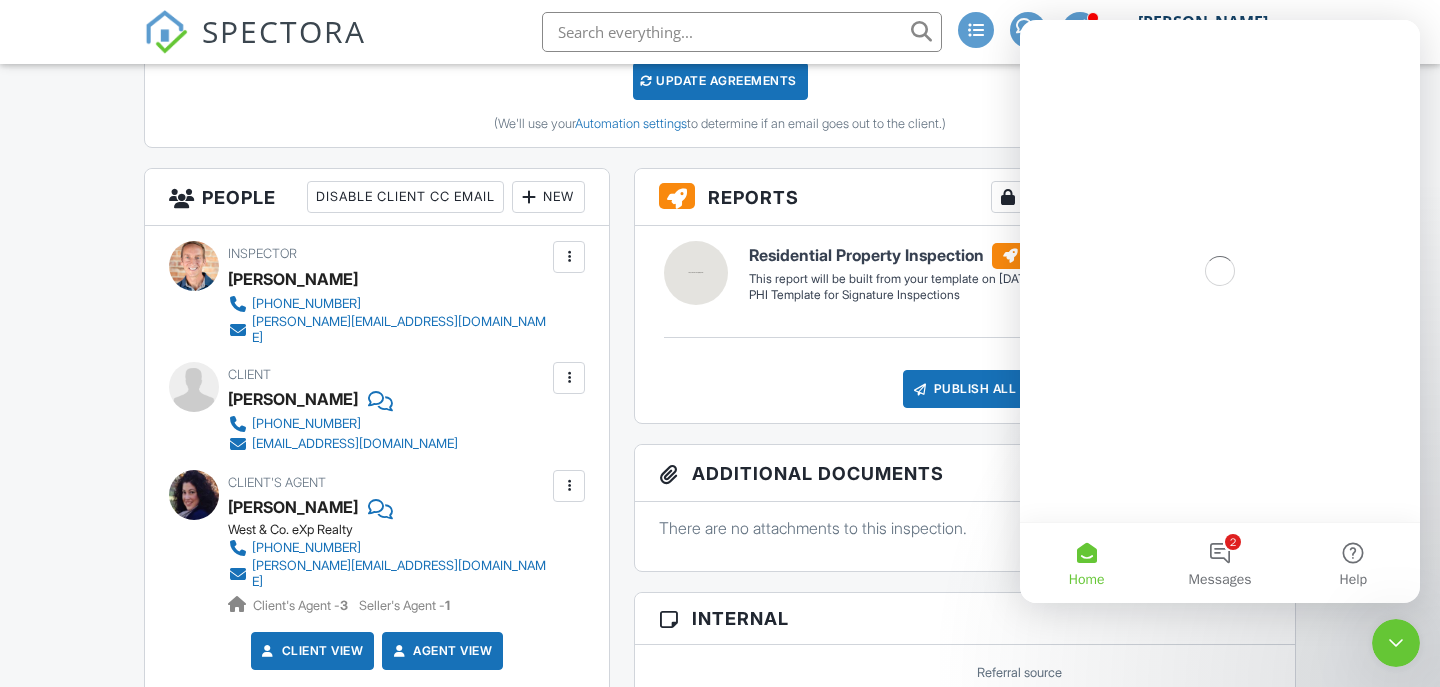 scroll, scrollTop: 0, scrollLeft: 0, axis: both 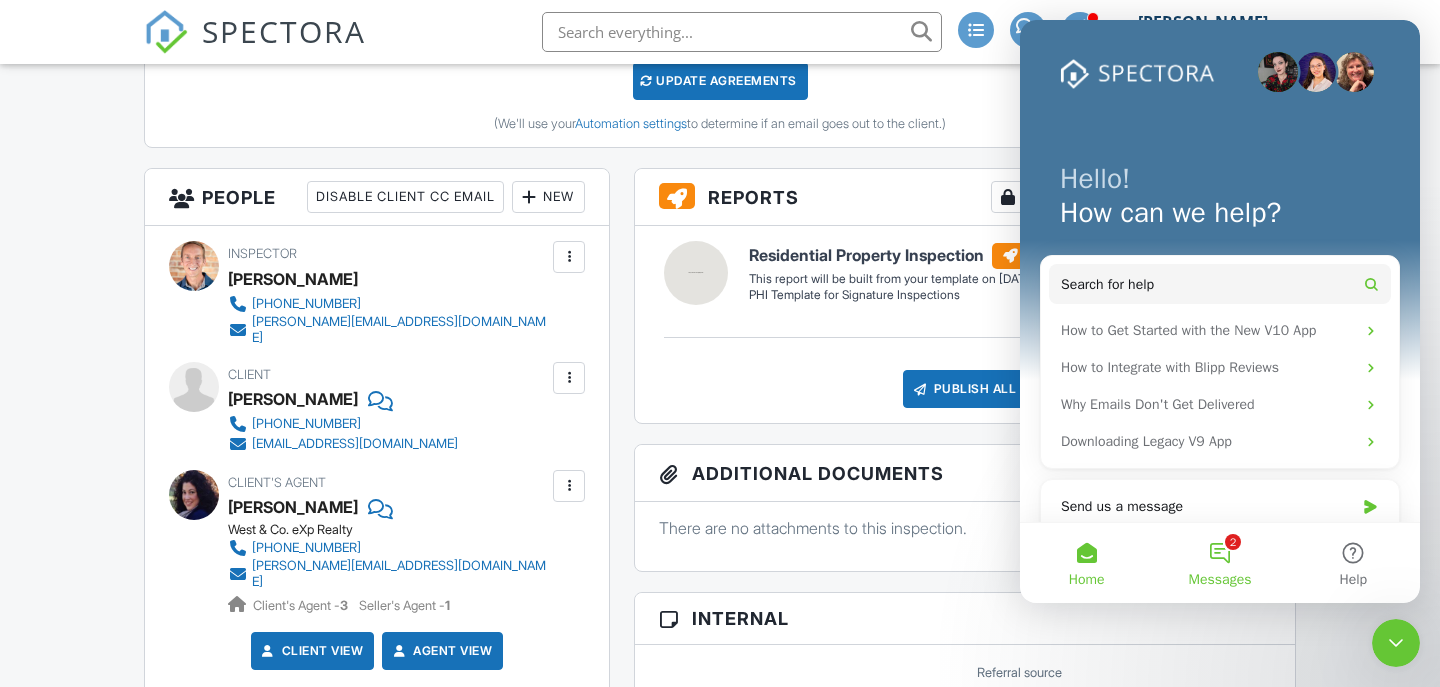 click on "2 Messages" at bounding box center (1219, 563) 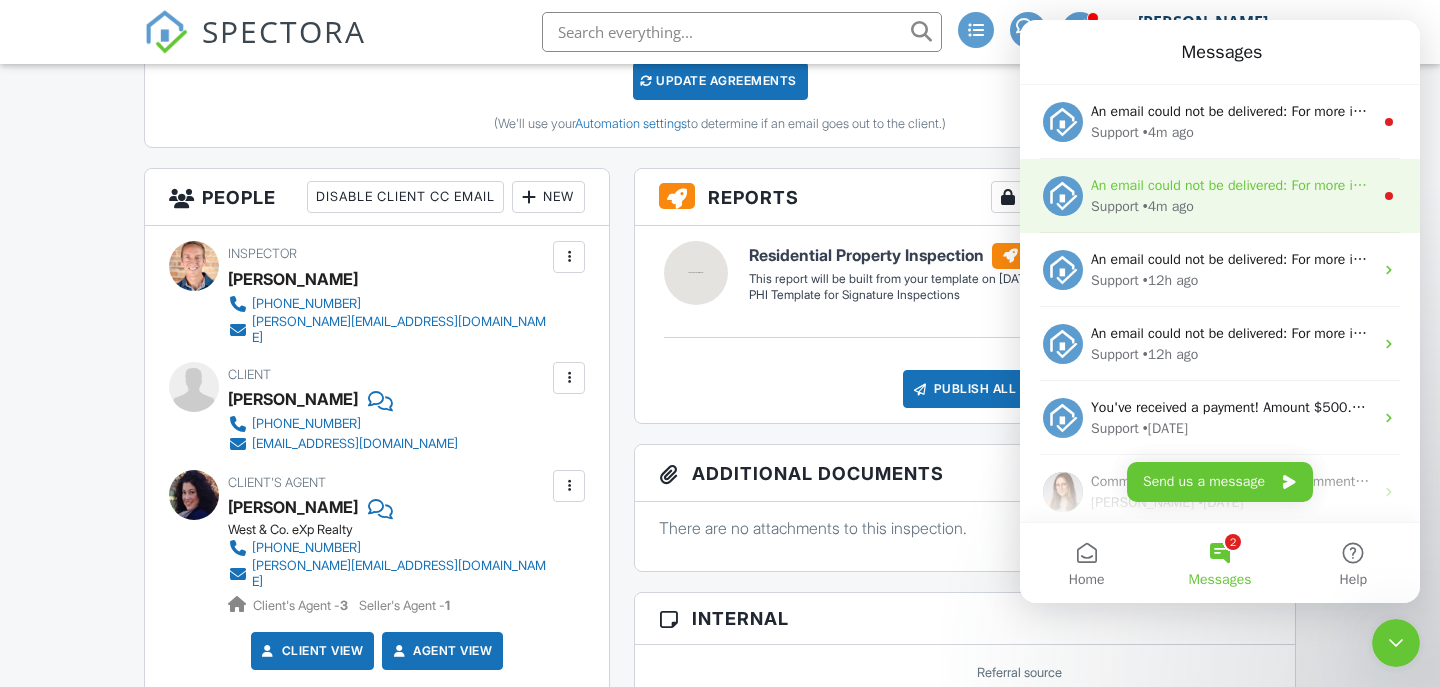 click on "An email could not be delivered:  For more information, view Why emails don't get delivered (Support Article)" at bounding box center (1232, 185) 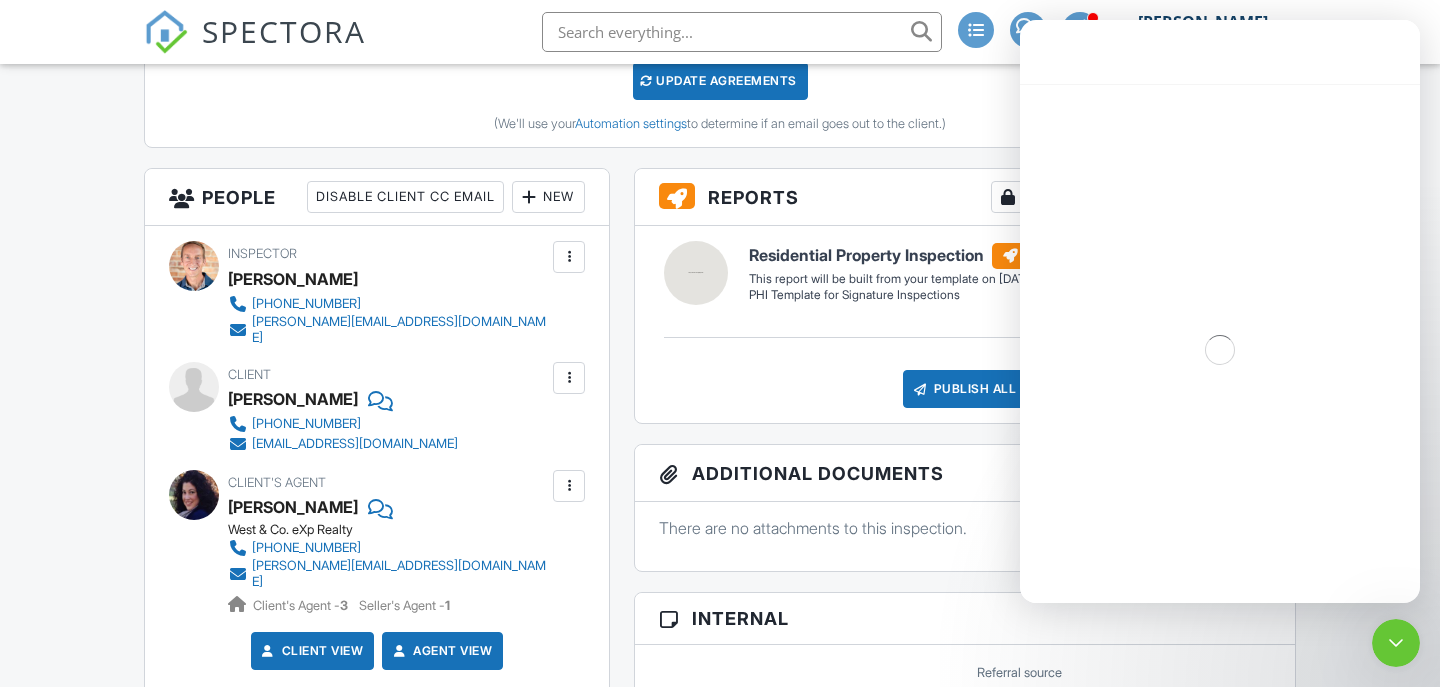 scroll, scrollTop: 492, scrollLeft: 0, axis: vertical 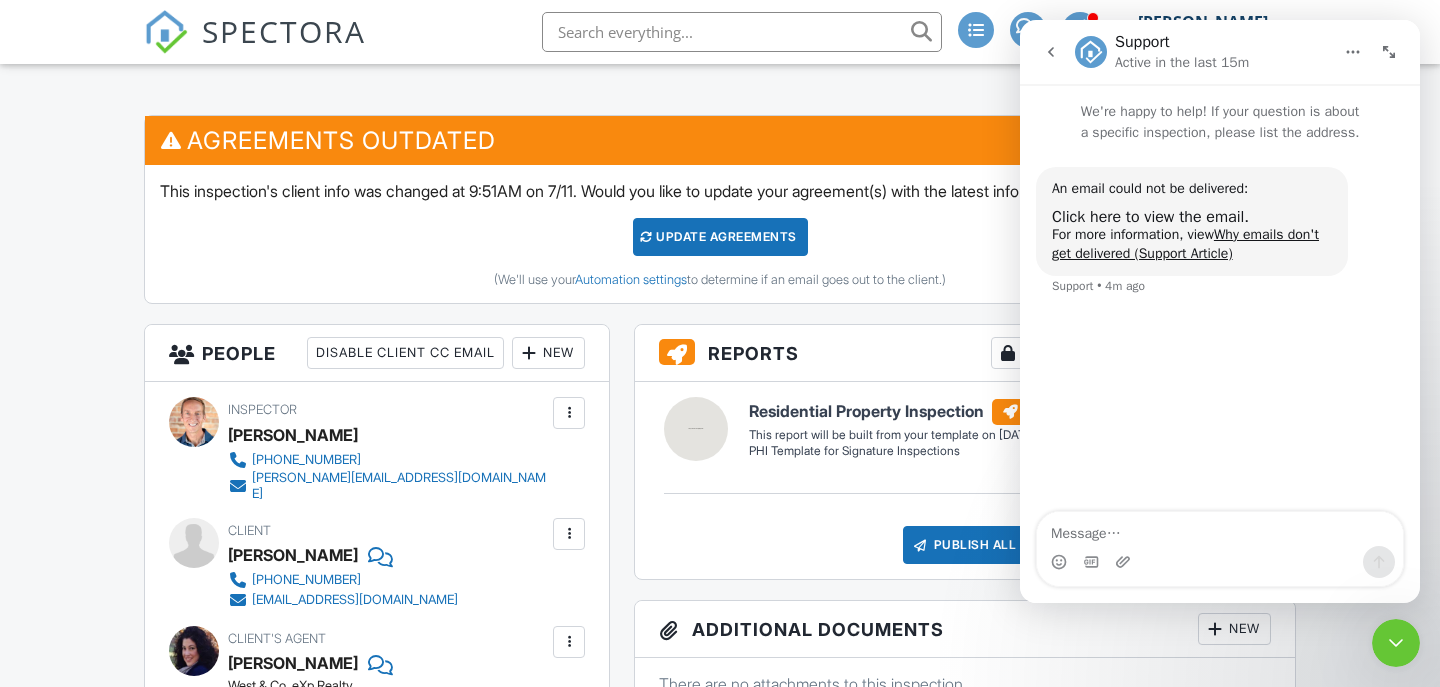 click 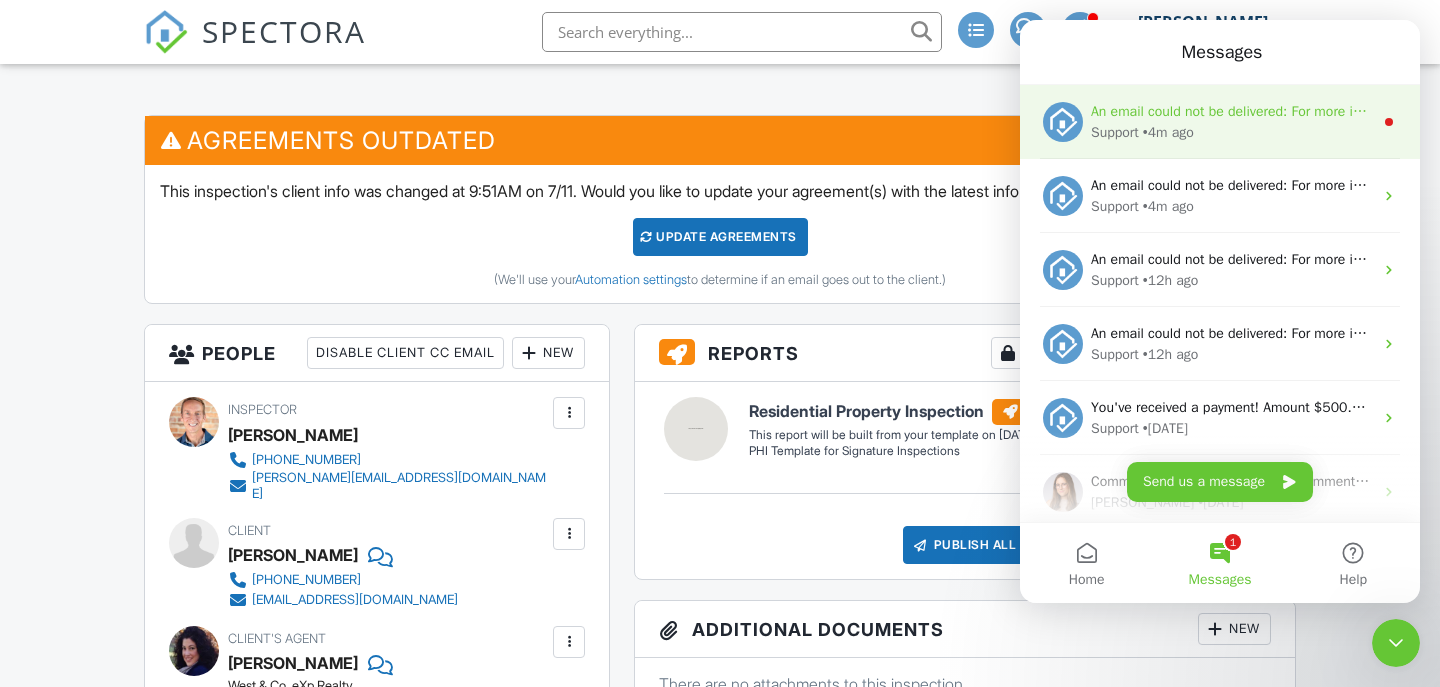 scroll, scrollTop: 109, scrollLeft: 0, axis: vertical 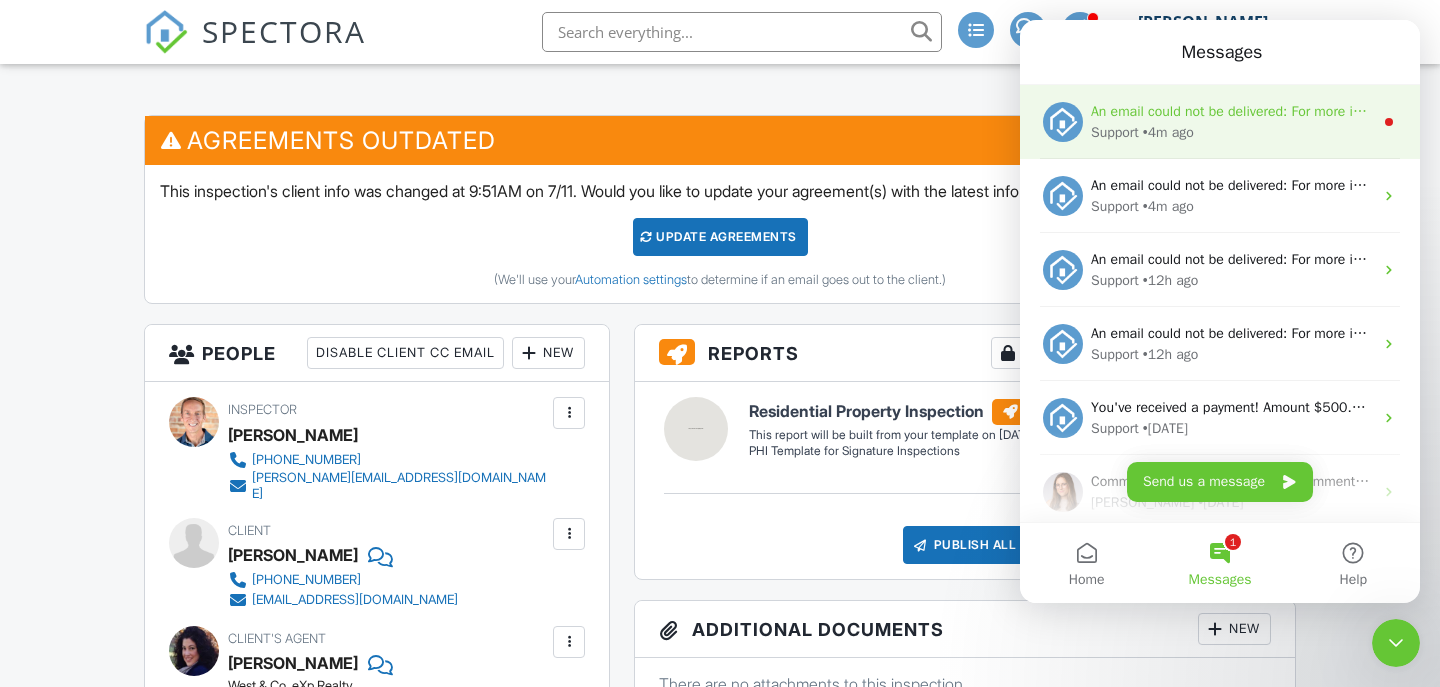 click on "•  4m ago" at bounding box center (1168, 132) 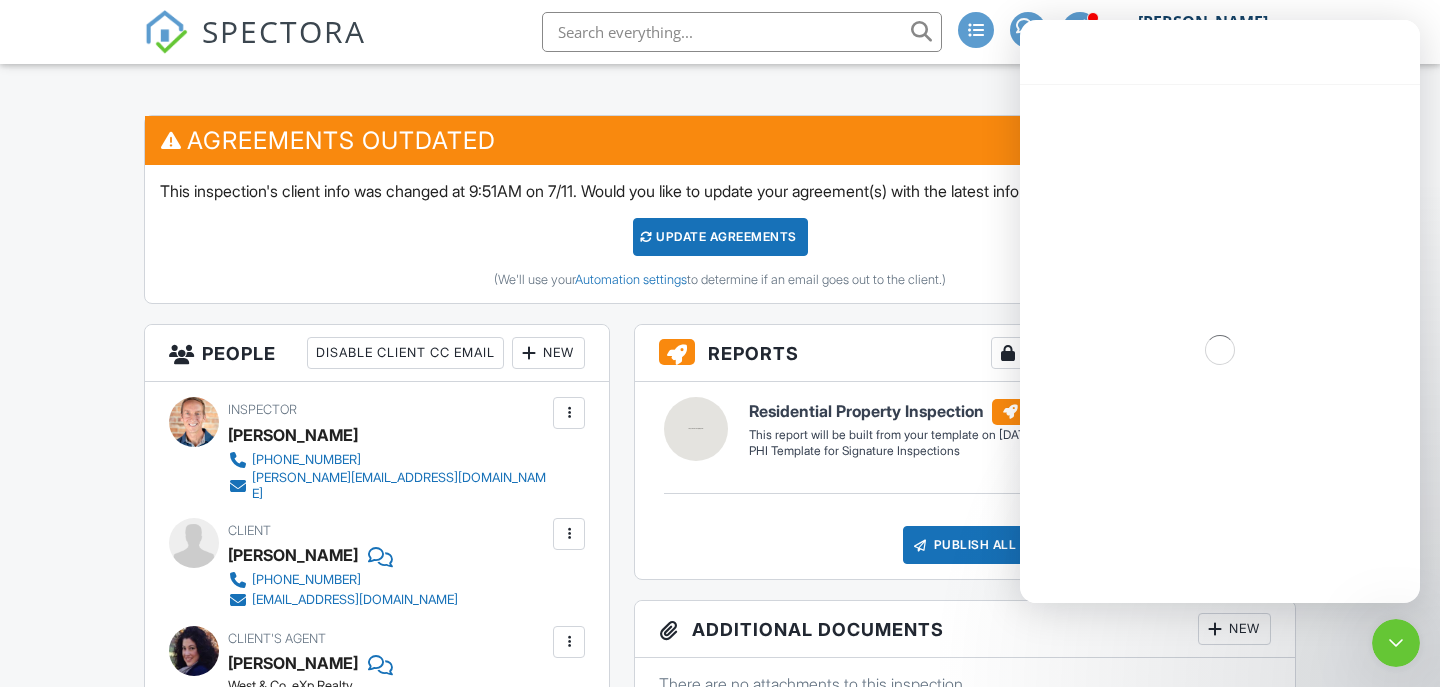 scroll, scrollTop: 336, scrollLeft: 0, axis: vertical 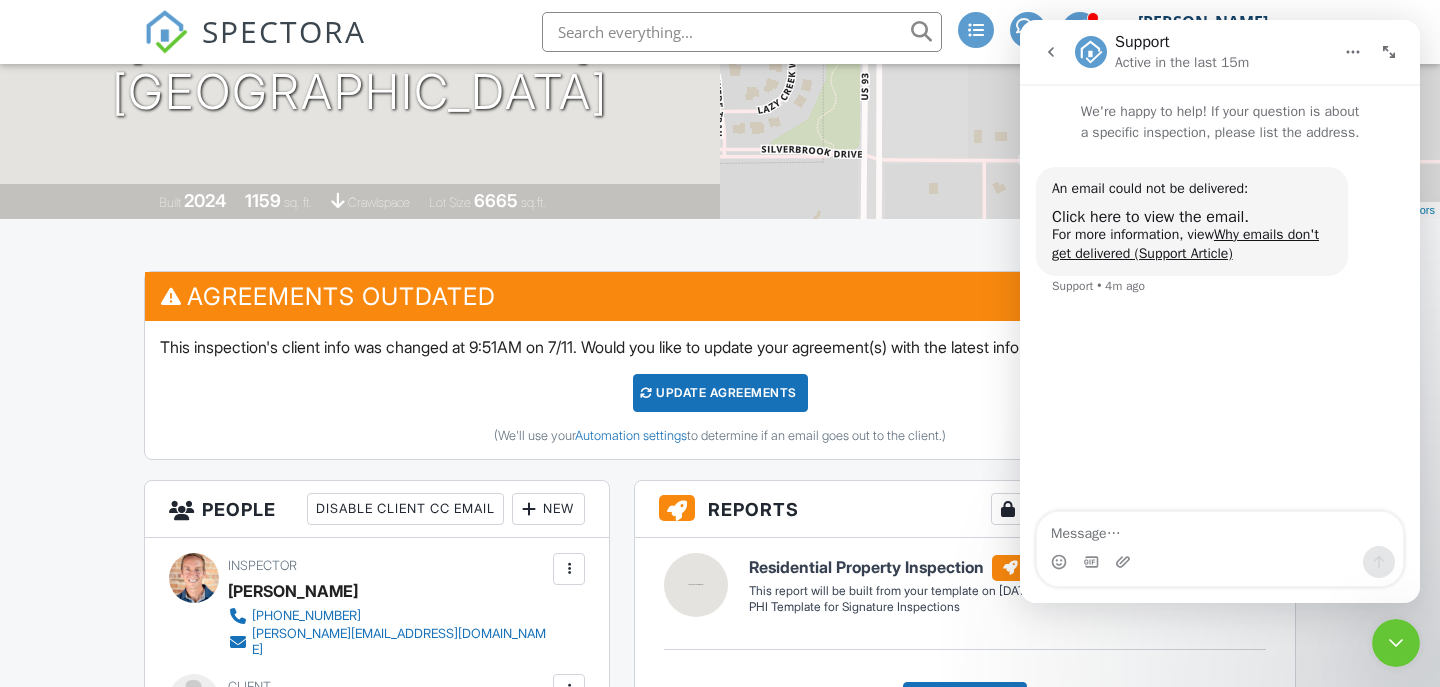 click 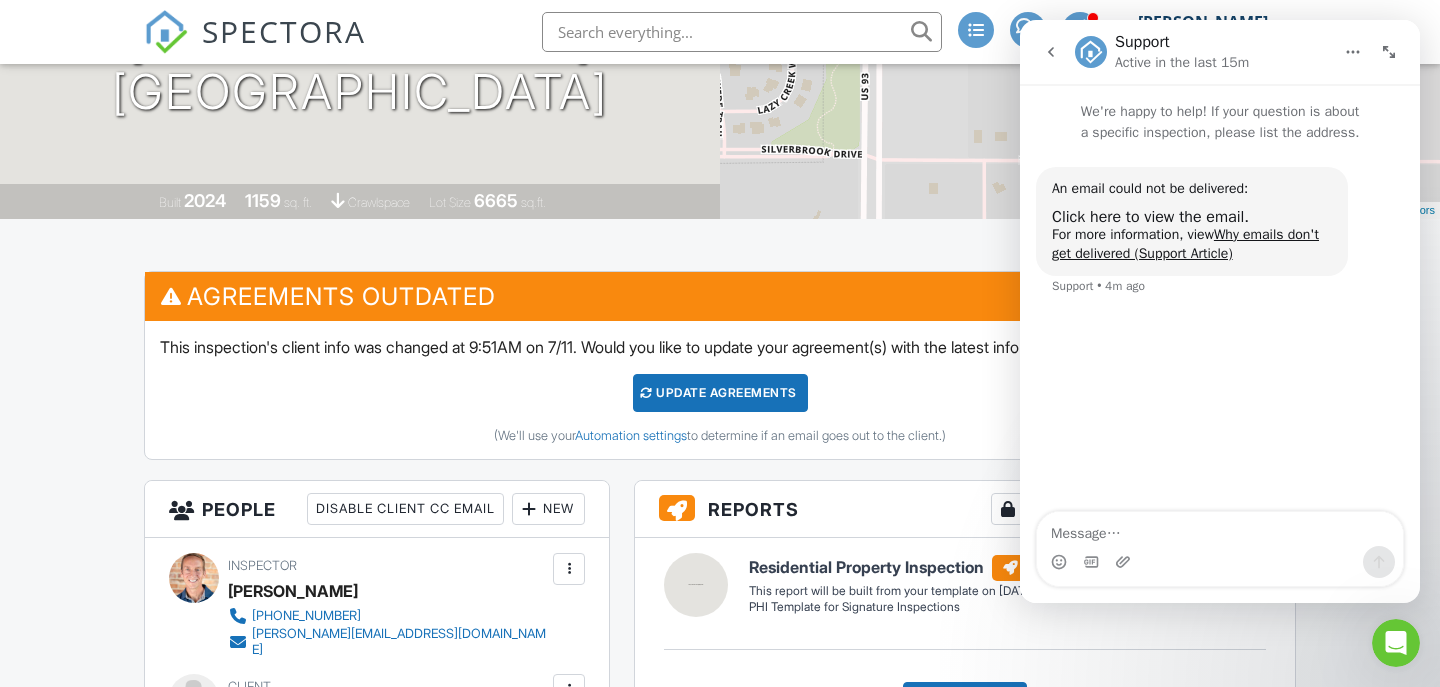 scroll, scrollTop: 212, scrollLeft: 0, axis: vertical 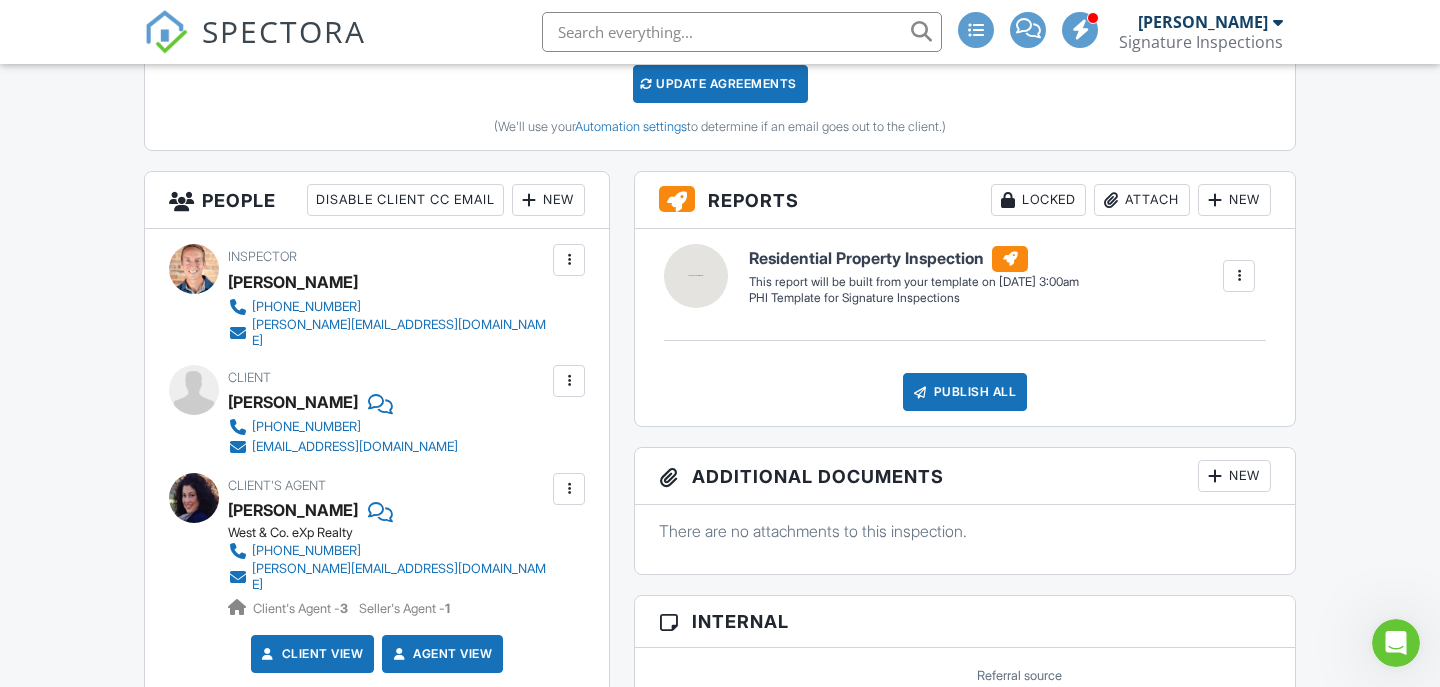 click on "Update Agreements" at bounding box center (720, 84) 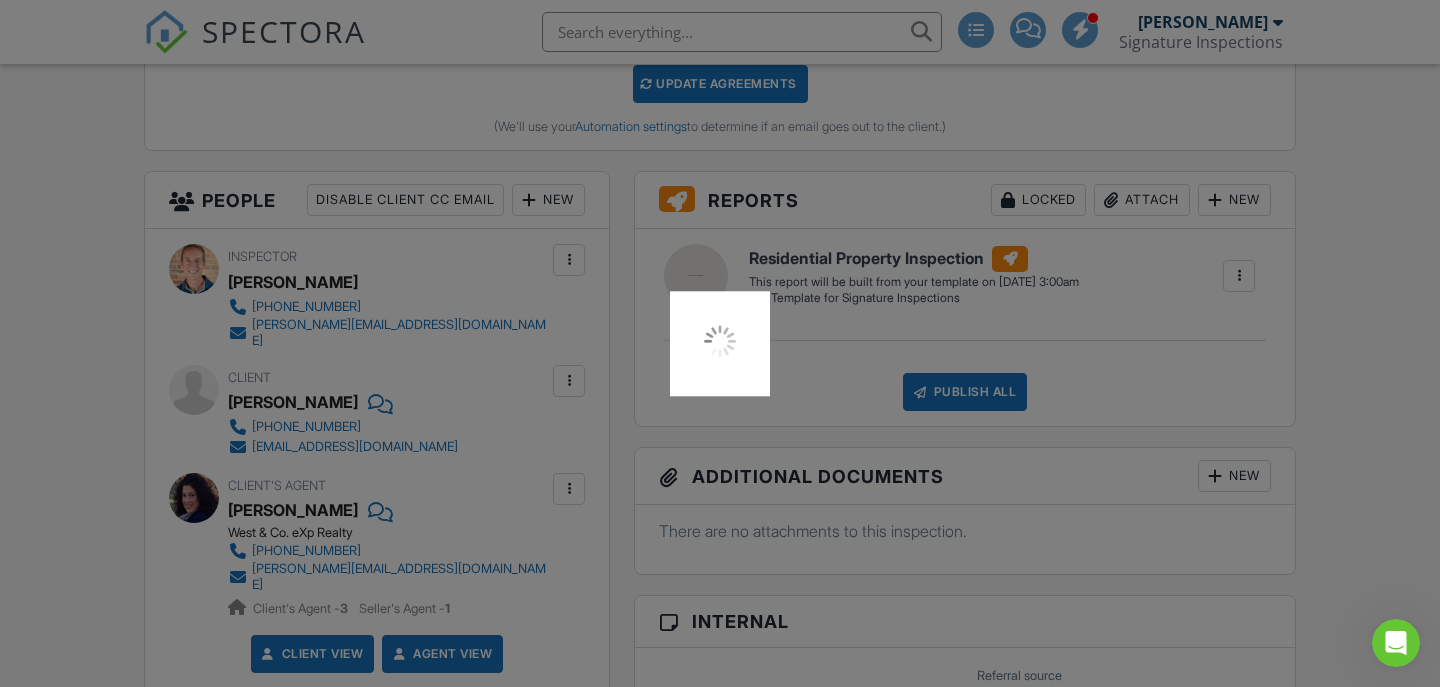 click at bounding box center (720, 343) 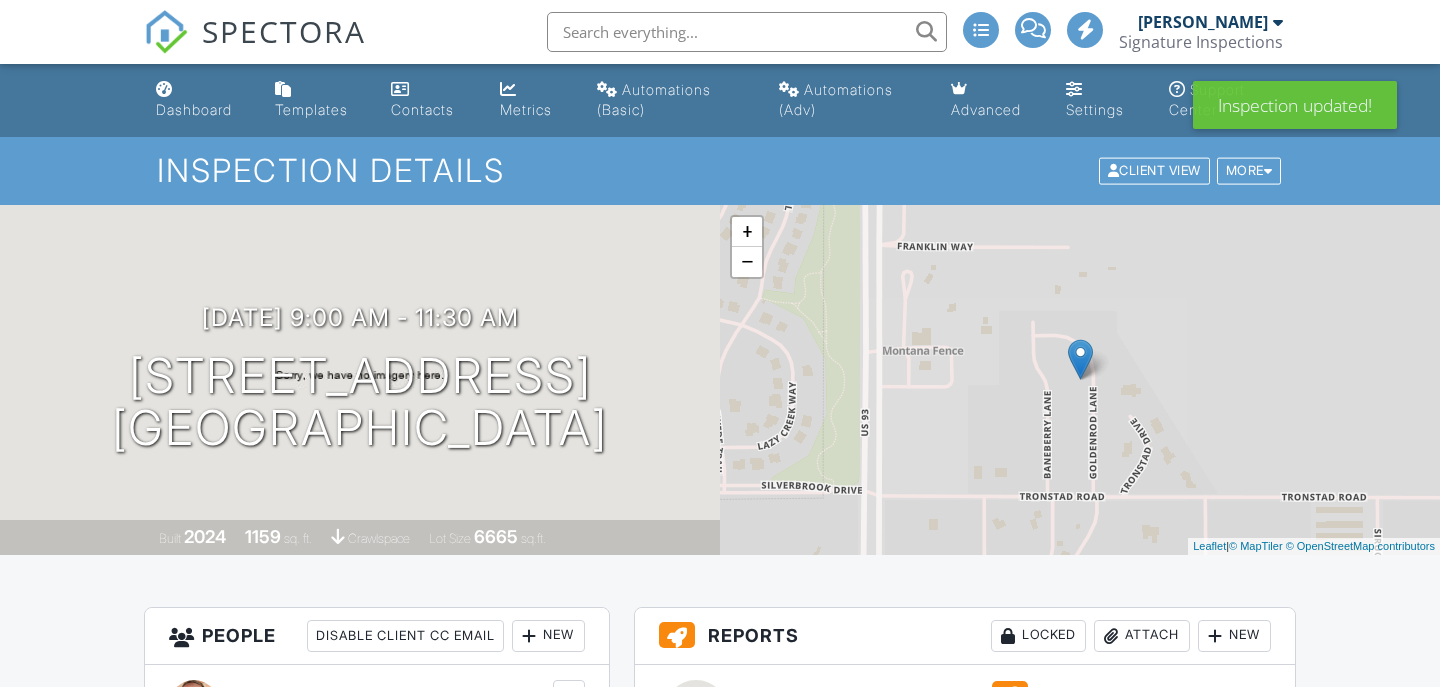 scroll, scrollTop: 612, scrollLeft: 0, axis: vertical 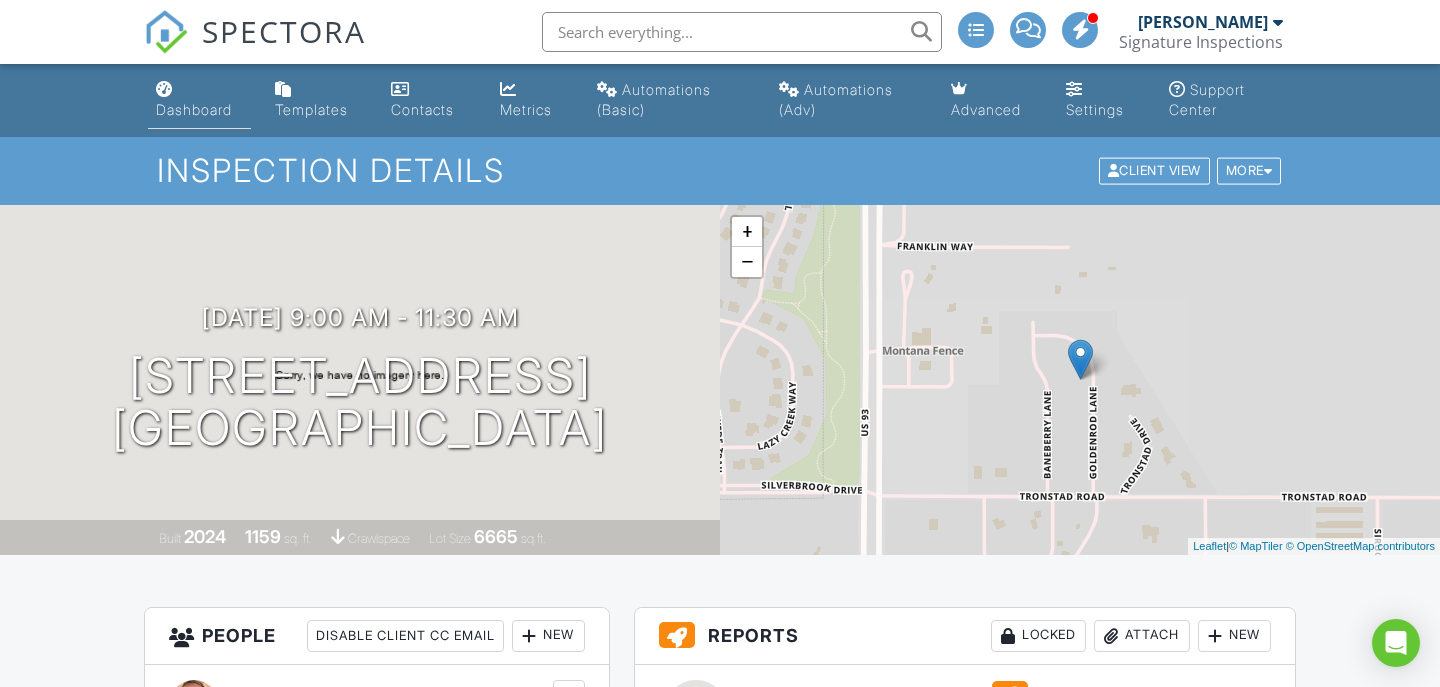 click on "Dashboard" at bounding box center (199, 100) 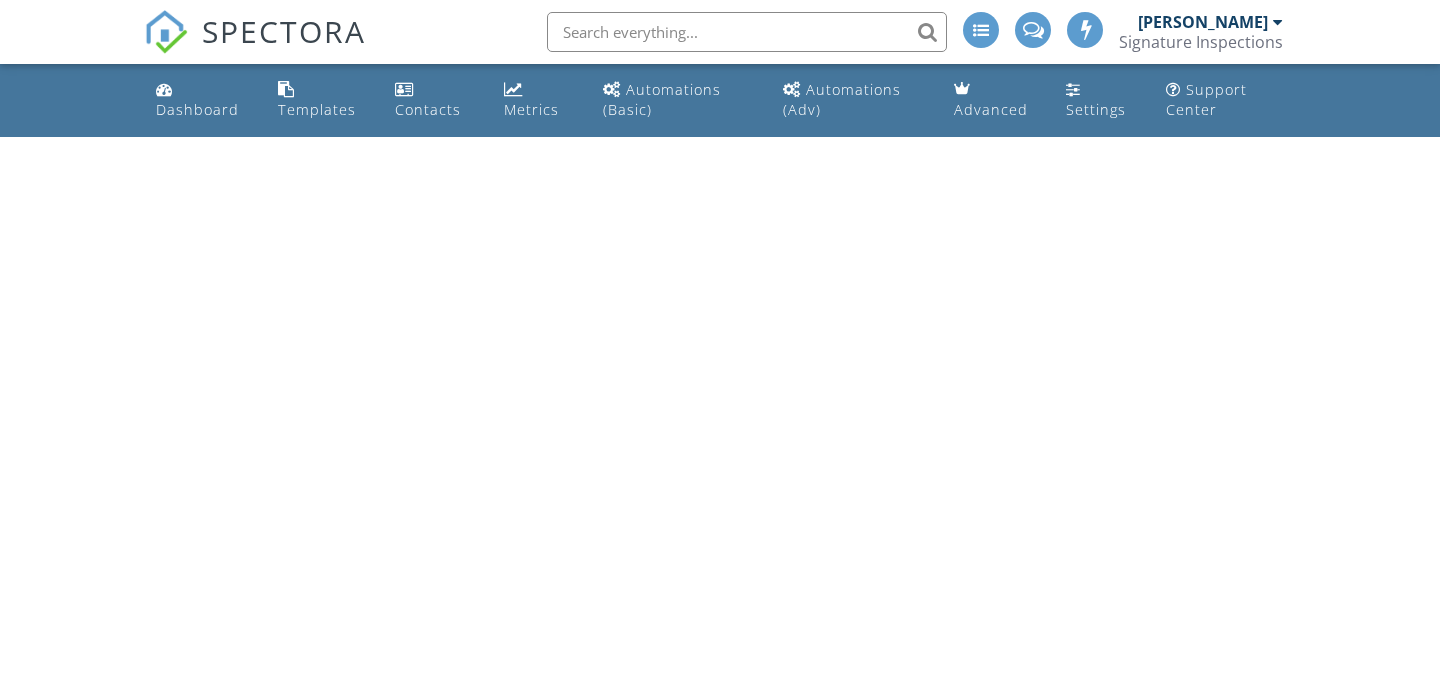 scroll, scrollTop: 0, scrollLeft: 0, axis: both 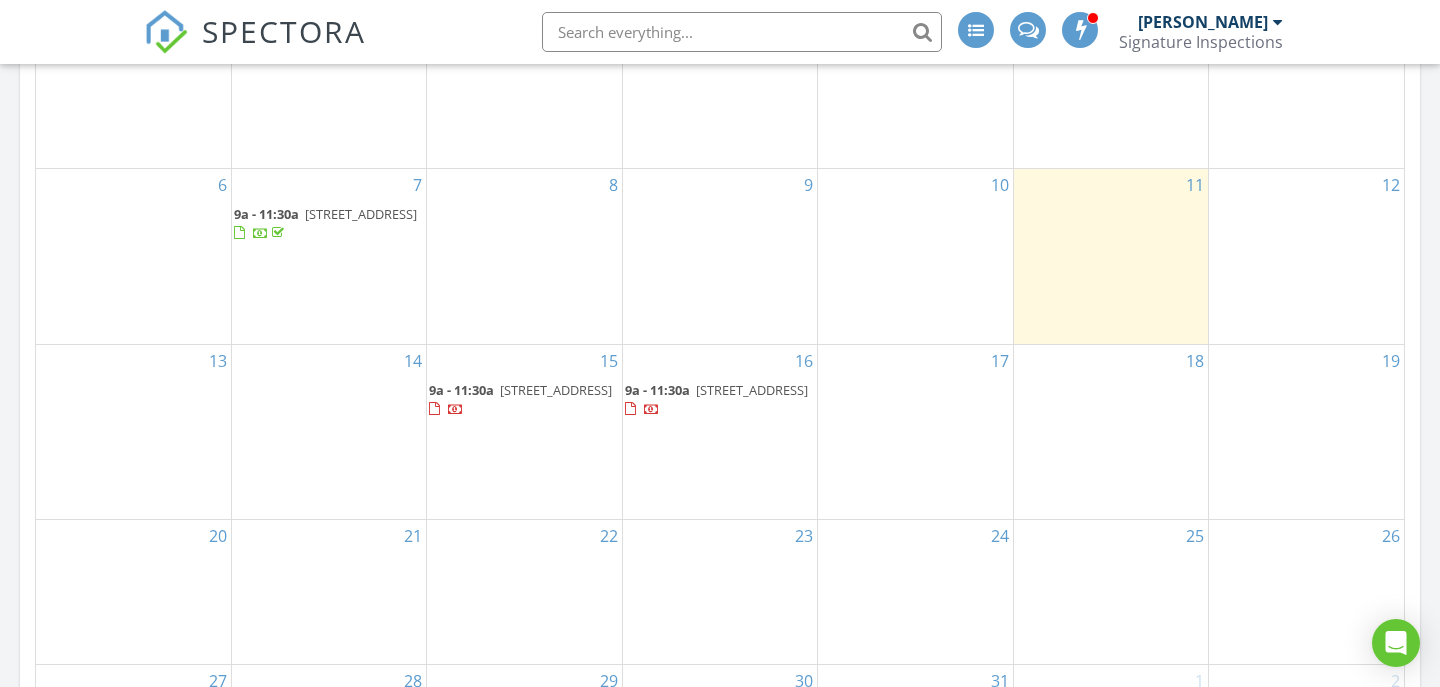 click on "9a - 11:30a
[STREET_ADDRESS]" at bounding box center [520, 399] 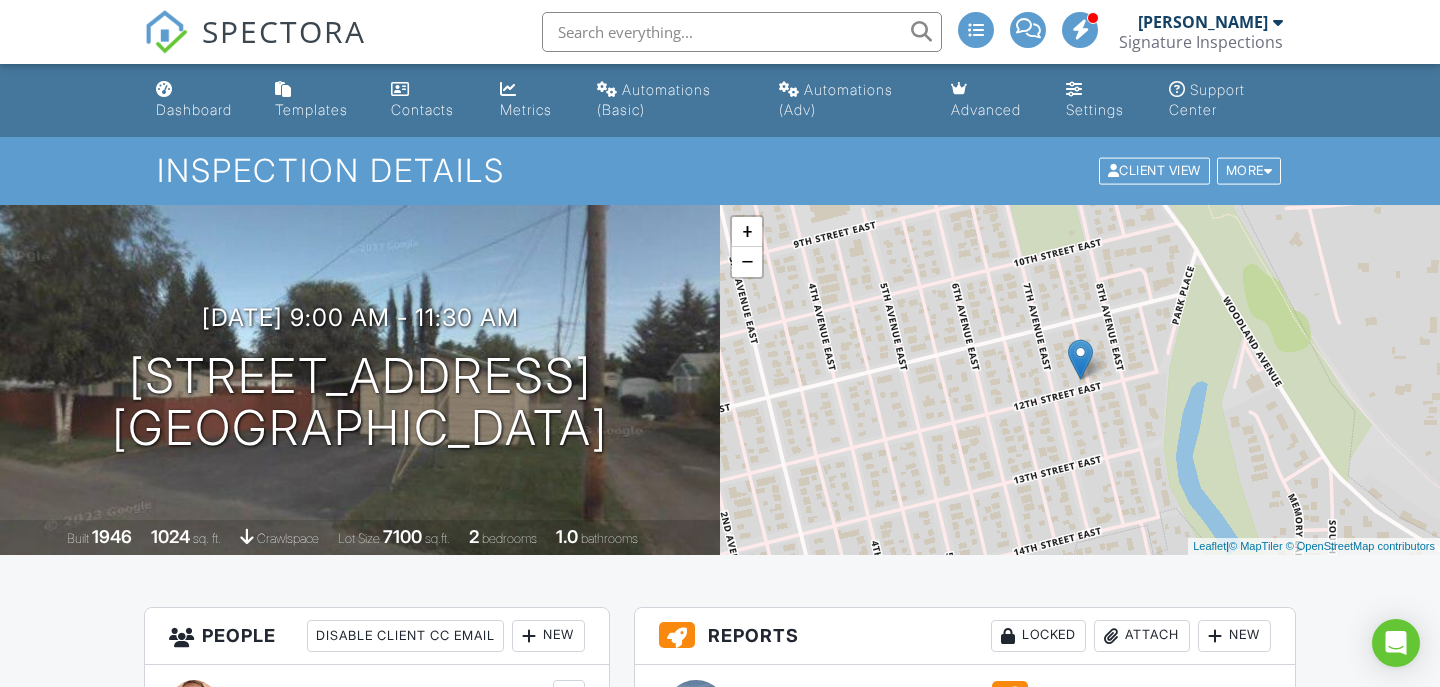 scroll, scrollTop: 0, scrollLeft: 0, axis: both 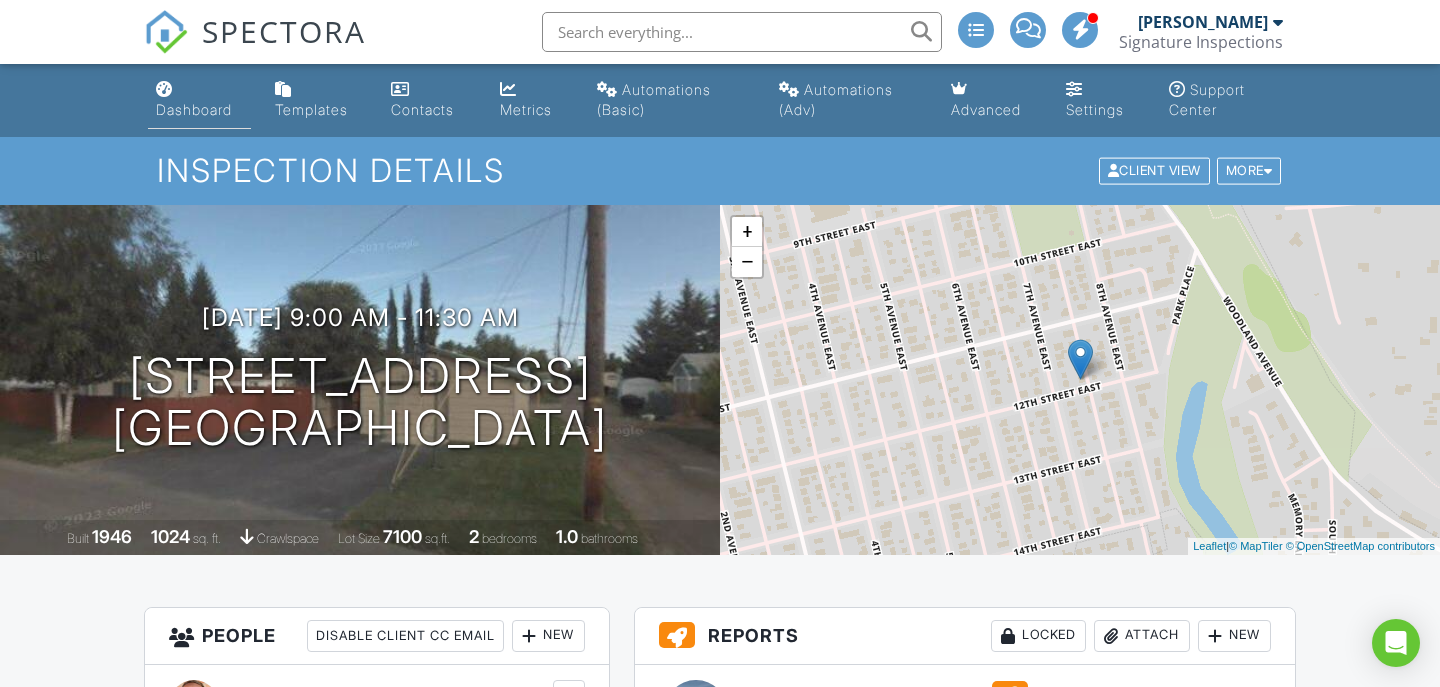 click on "Dashboard" at bounding box center (199, 100) 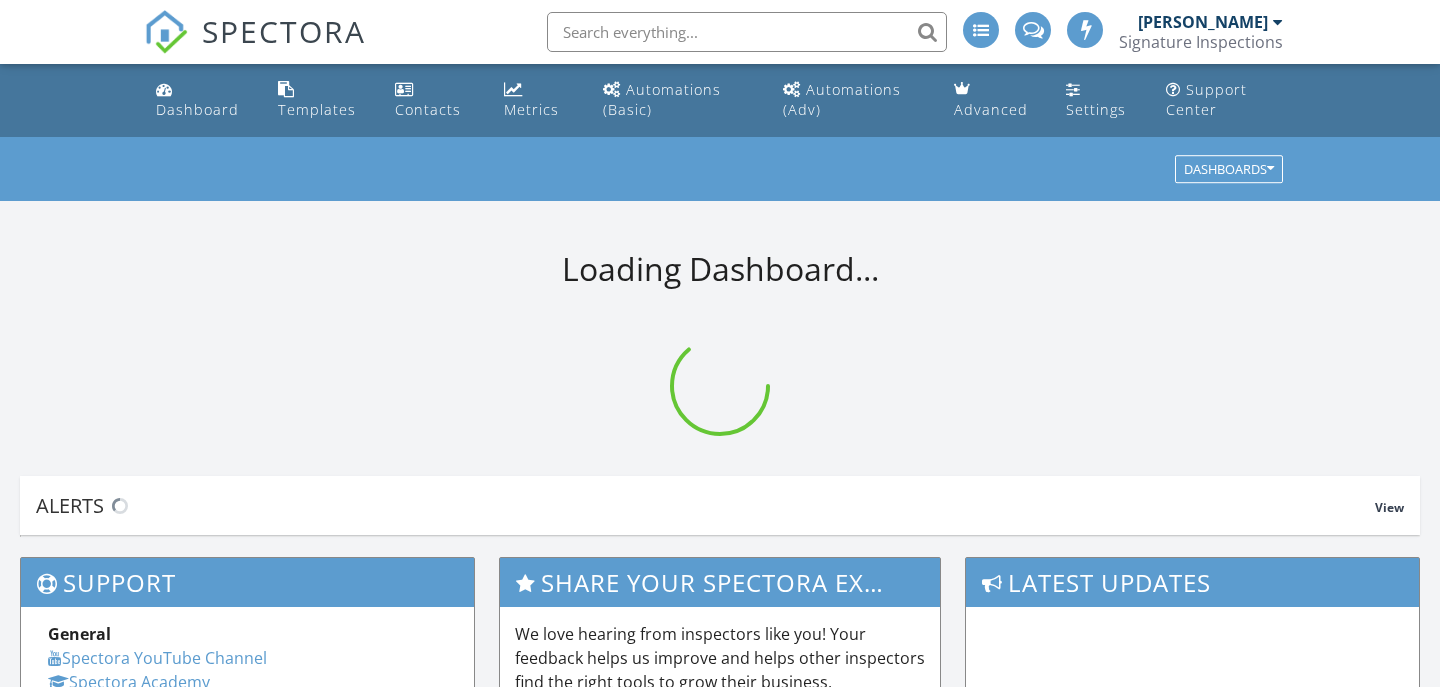 scroll, scrollTop: 0, scrollLeft: 0, axis: both 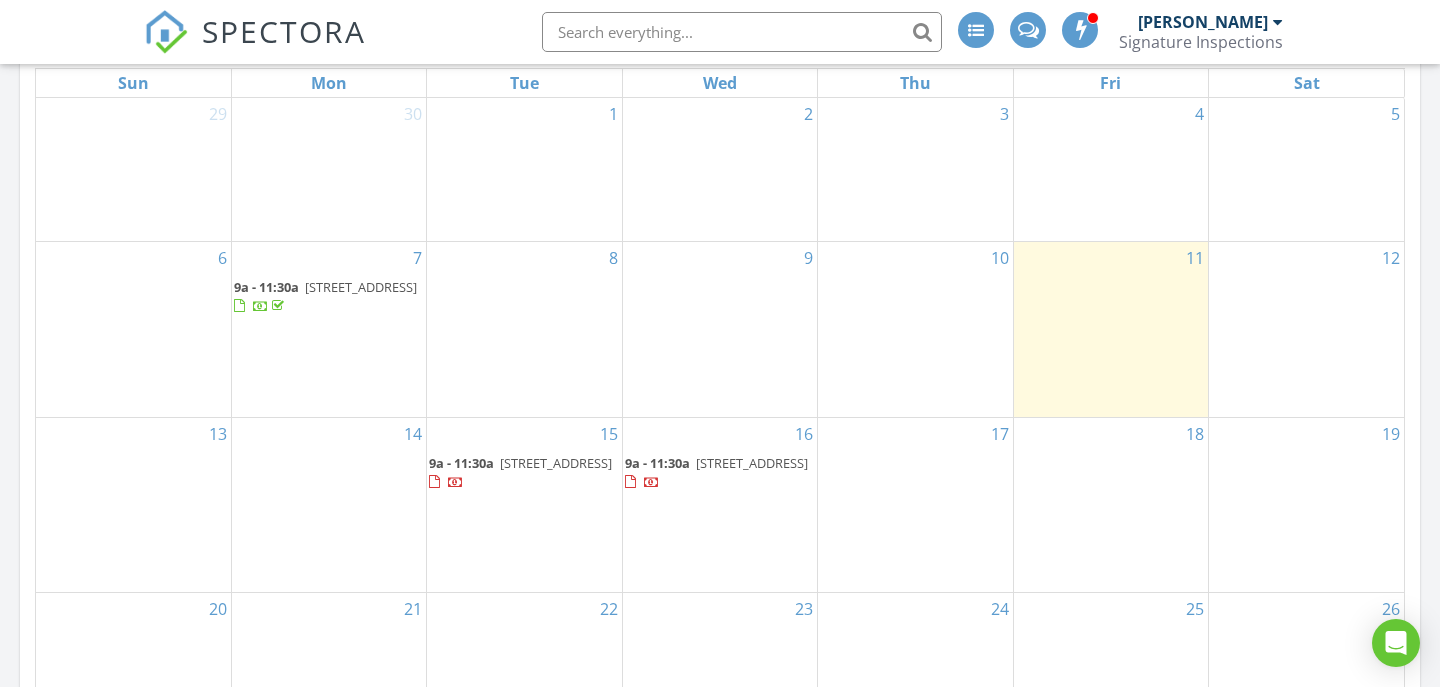 click on "3418 Goldenrod Ln, Kalispell 59901" at bounding box center (752, 463) 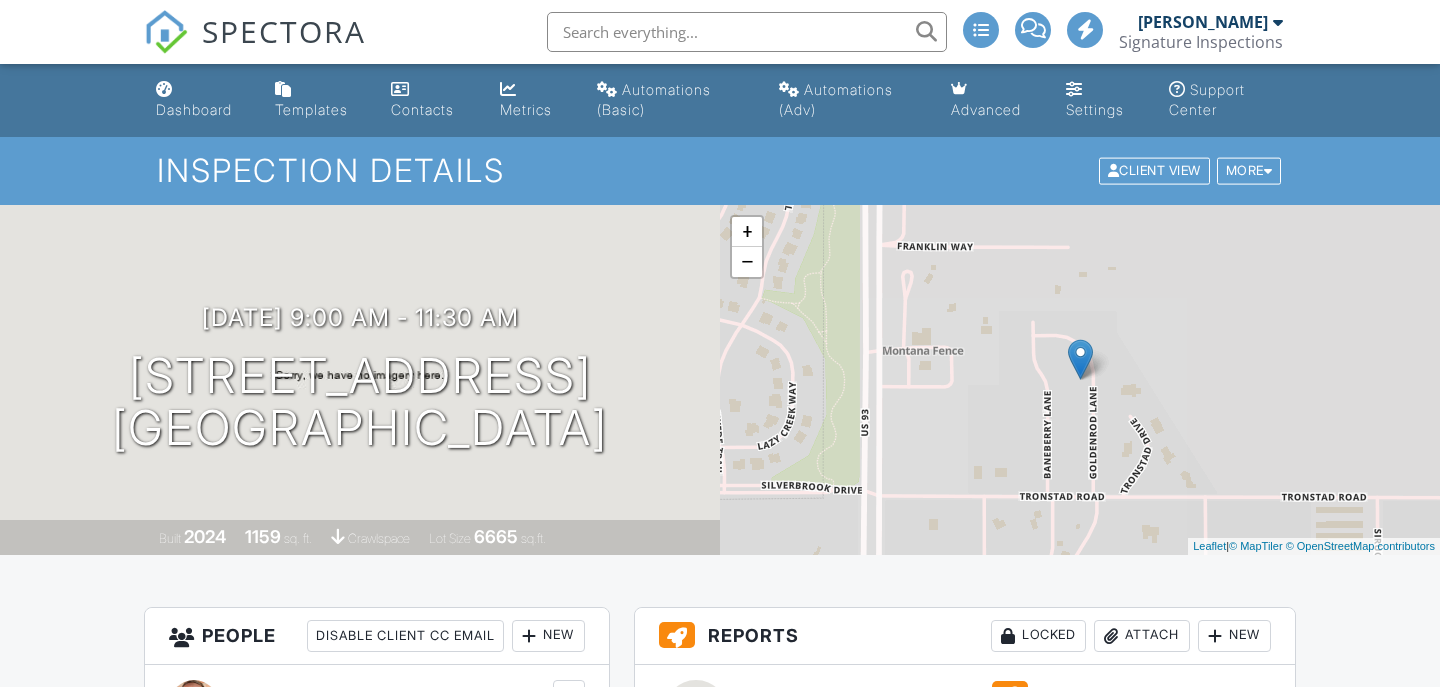 scroll, scrollTop: 0, scrollLeft: 0, axis: both 